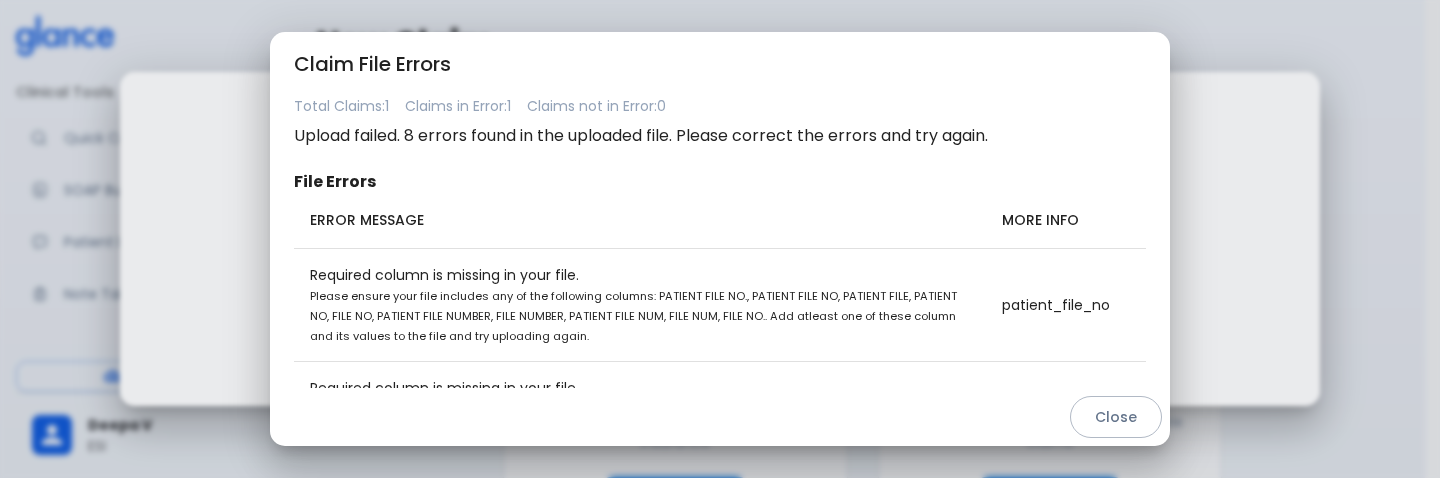 scroll, scrollTop: 0, scrollLeft: 0, axis: both 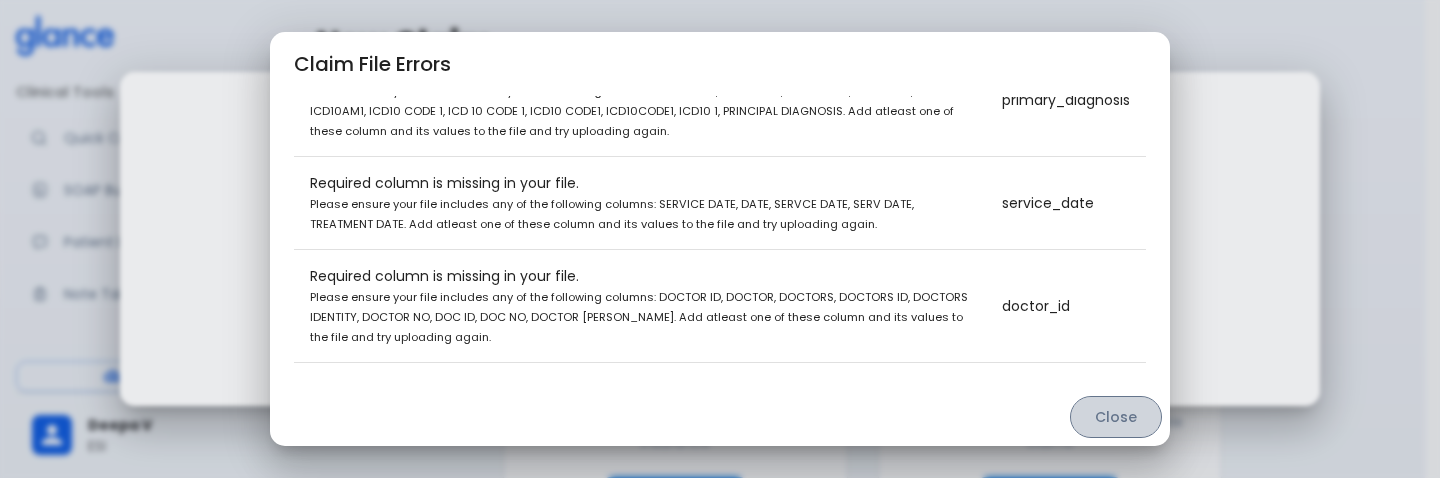 click on "Close" at bounding box center [1116, 417] 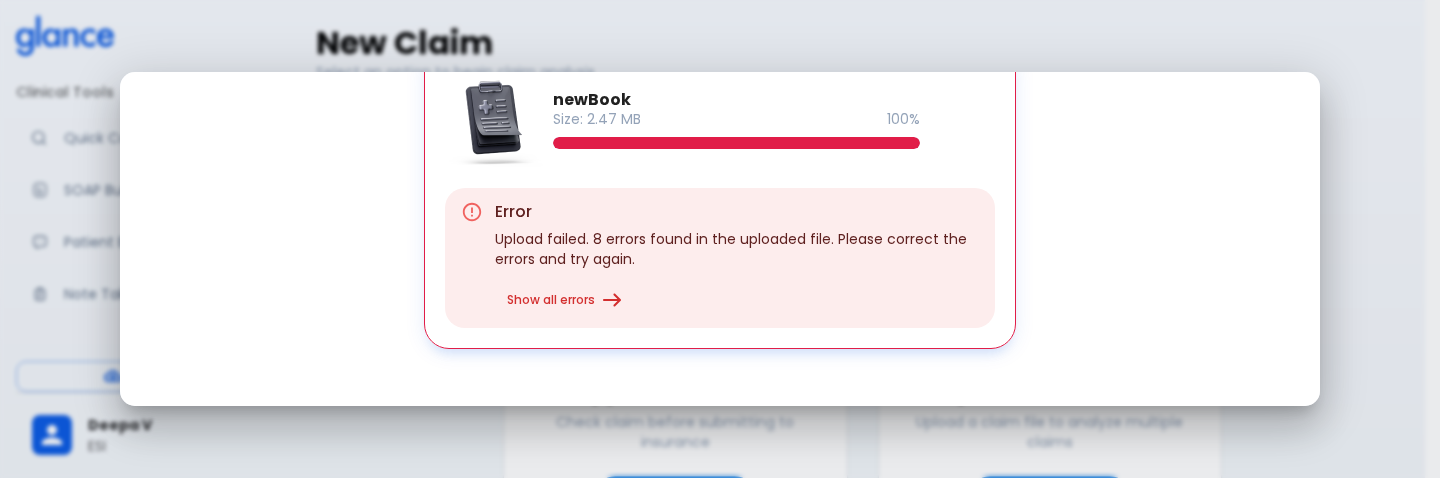 scroll, scrollTop: 392, scrollLeft: 0, axis: vertical 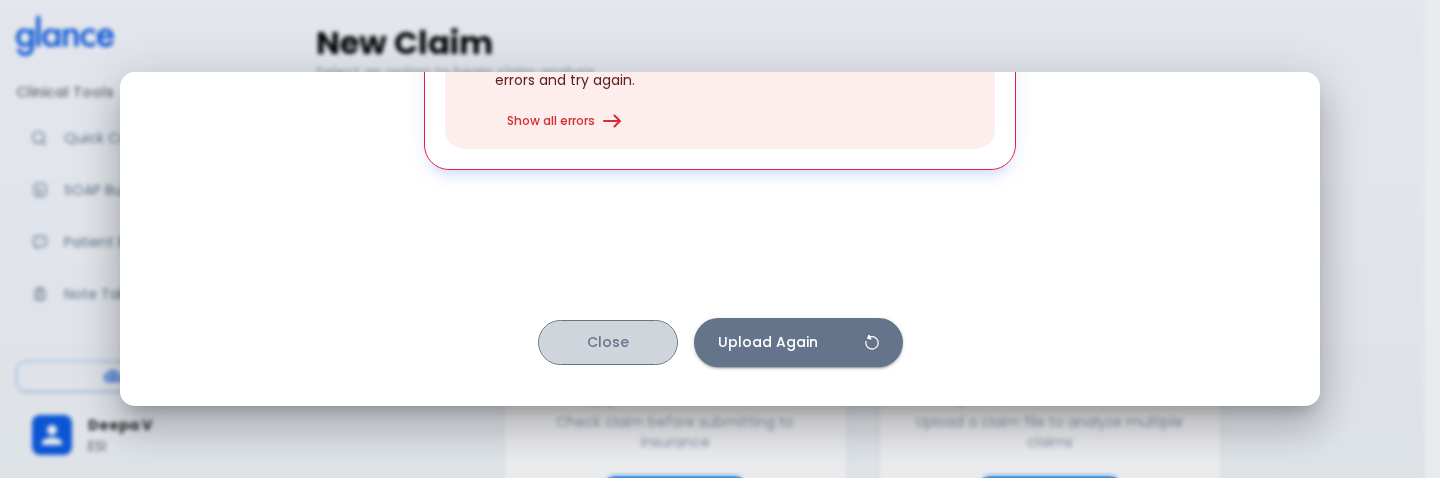 click on "Close" at bounding box center (608, 342) 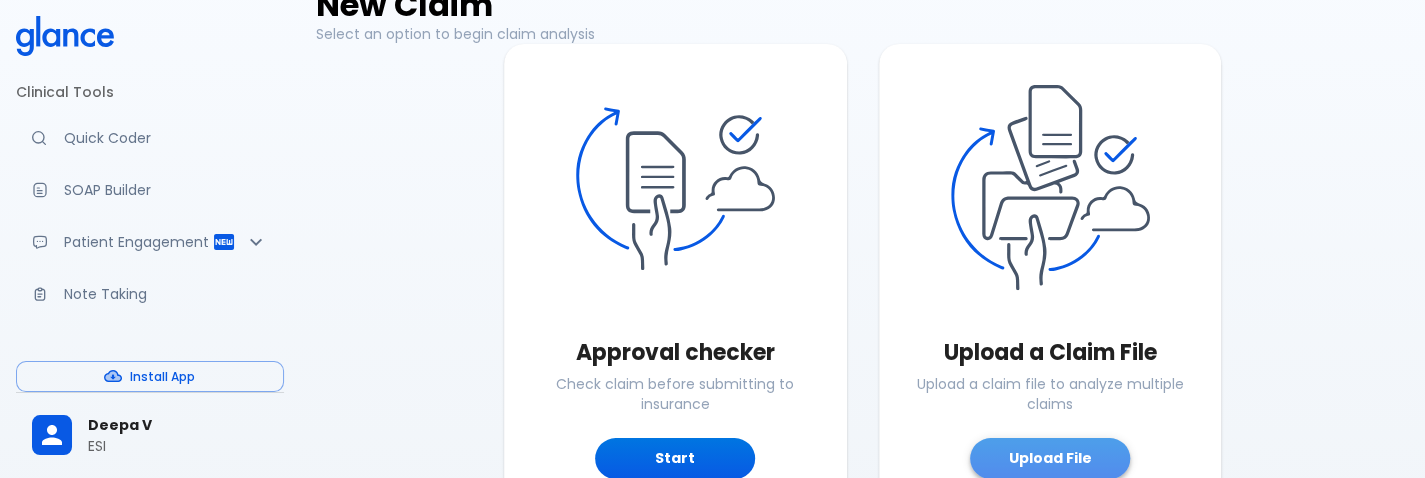 click on "Upload File" at bounding box center [1050, 458] 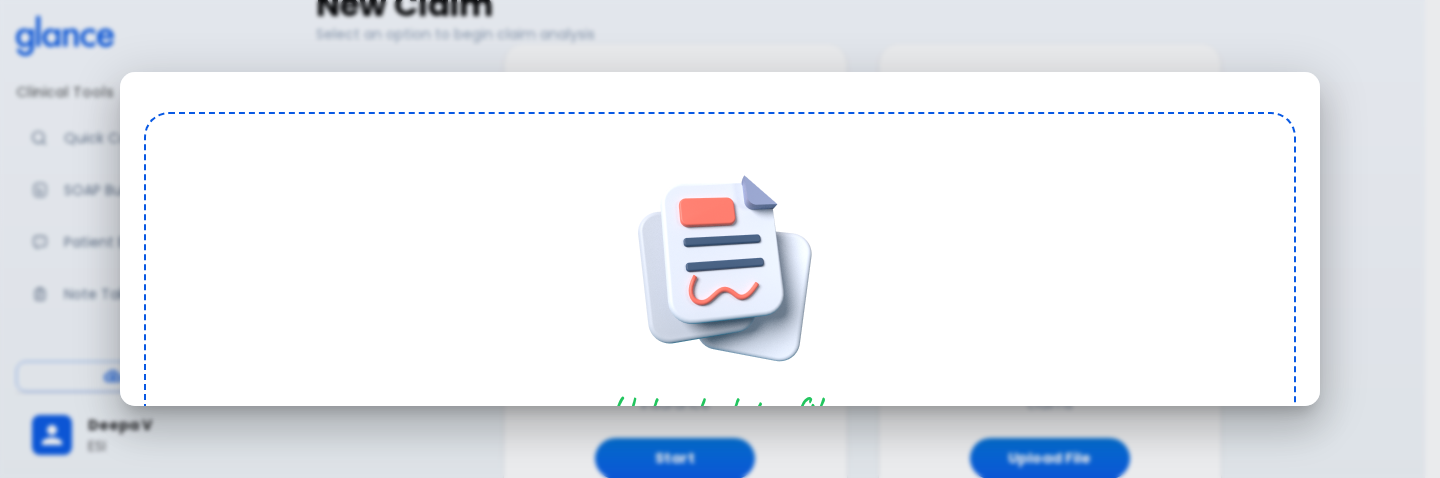scroll, scrollTop: 262, scrollLeft: 0, axis: vertical 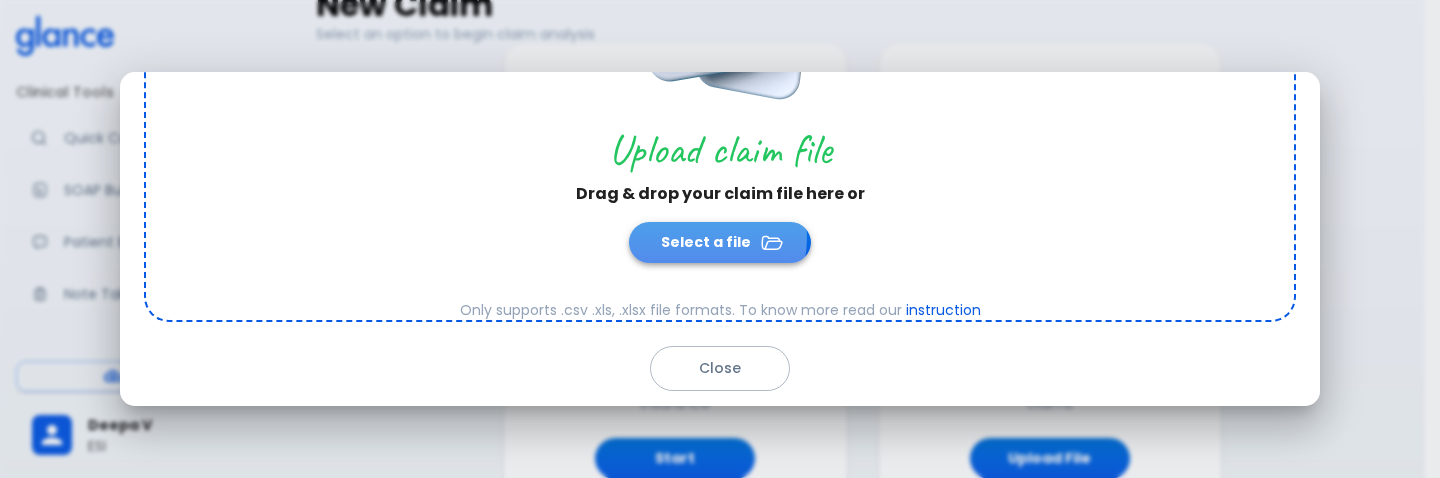click on "Select a file" at bounding box center (720, 242) 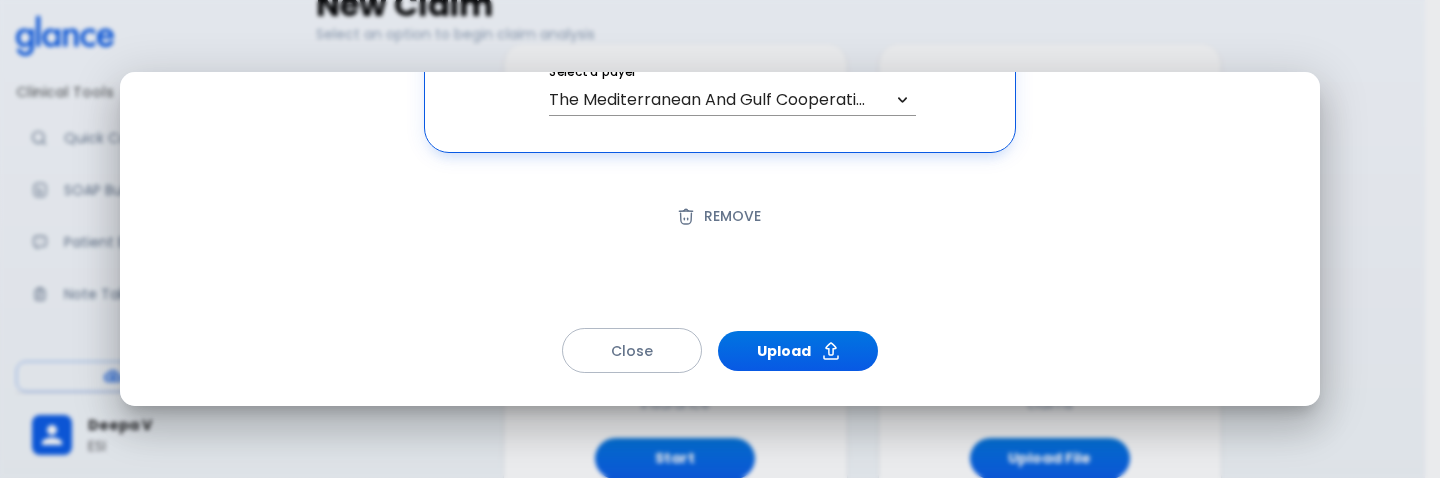 scroll, scrollTop: 284, scrollLeft: 0, axis: vertical 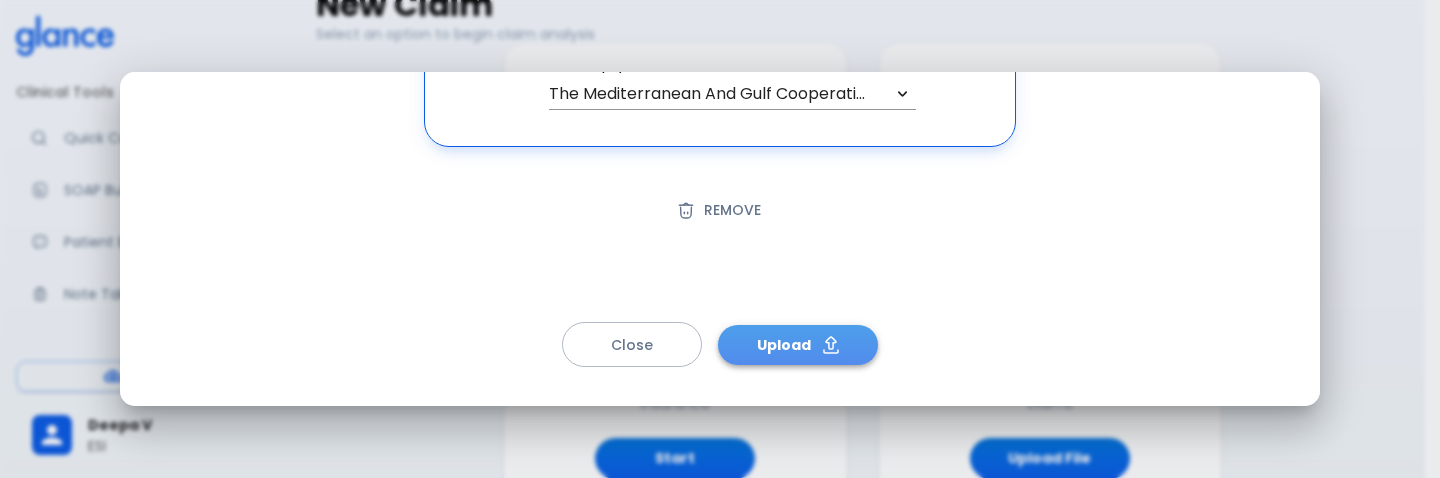 click 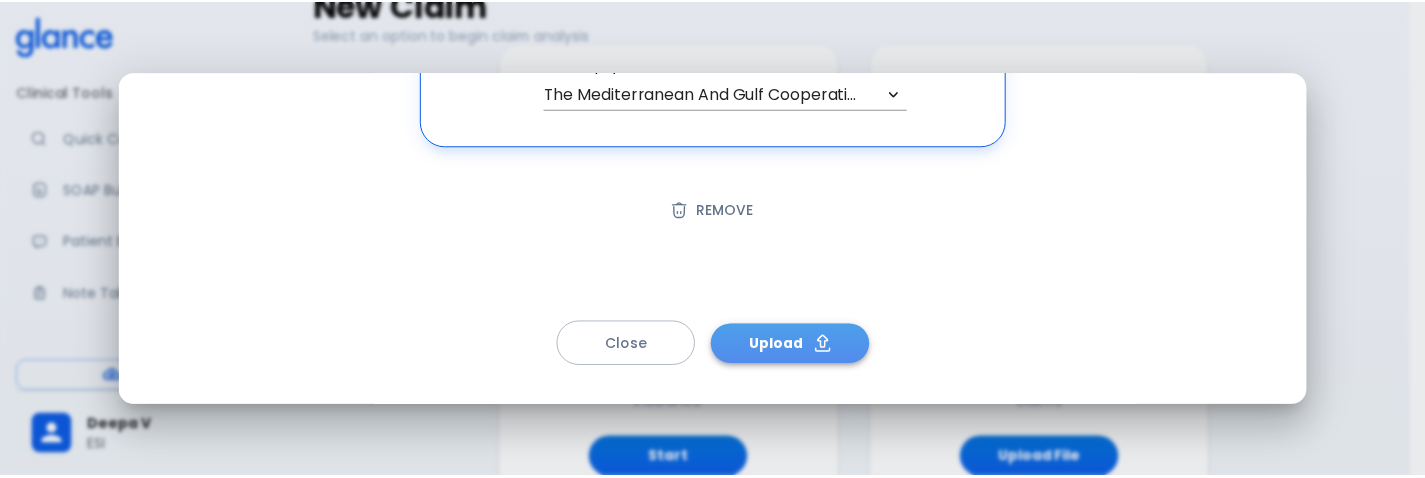 scroll, scrollTop: 218, scrollLeft: 0, axis: vertical 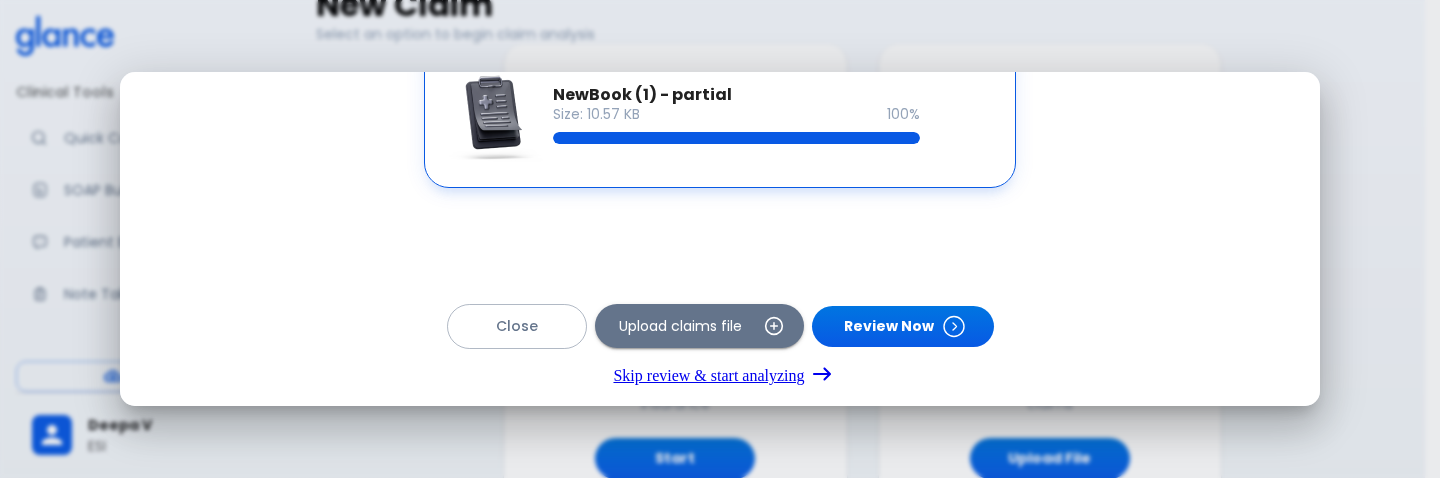 click on "Skip review & start analyzing" at bounding box center [719, 375] 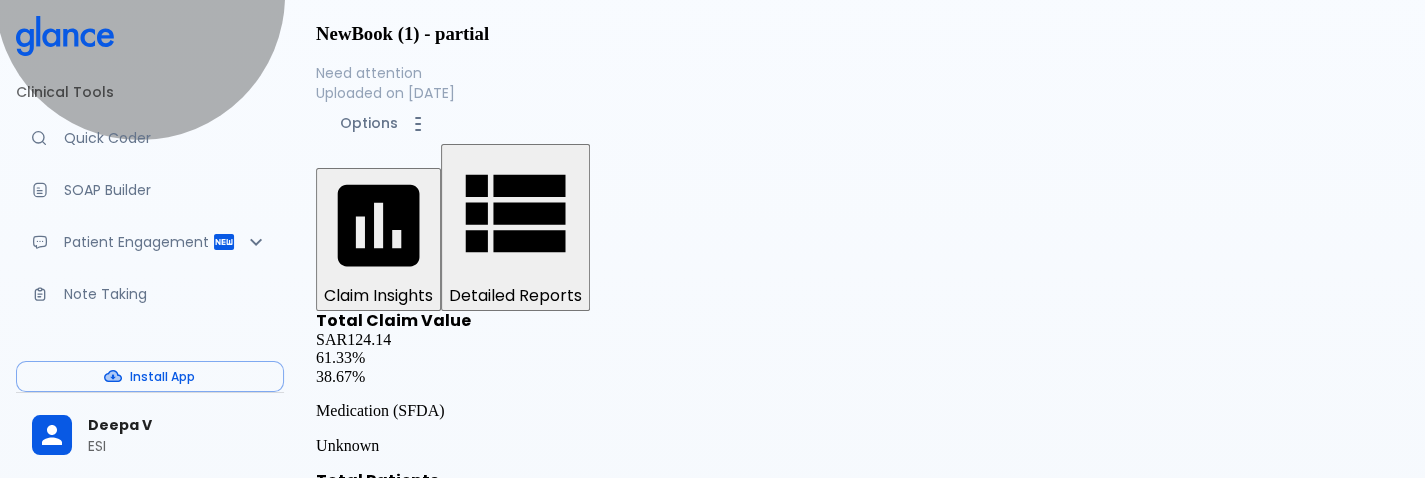 click on "Detailed Reports" at bounding box center (515, 296) 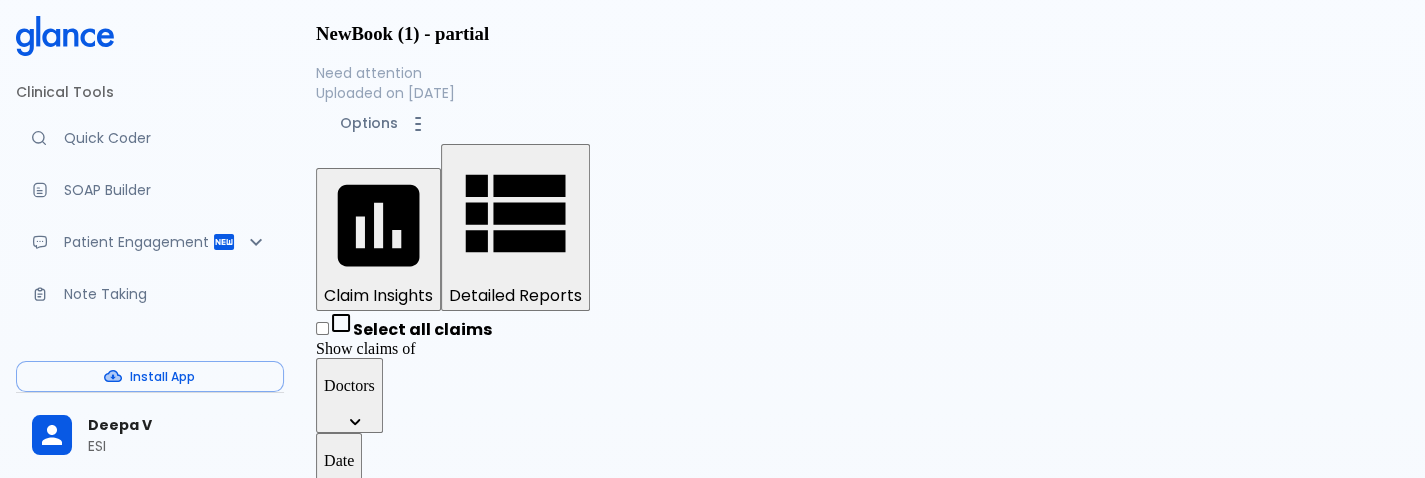 scroll, scrollTop: 411, scrollLeft: 0, axis: vertical 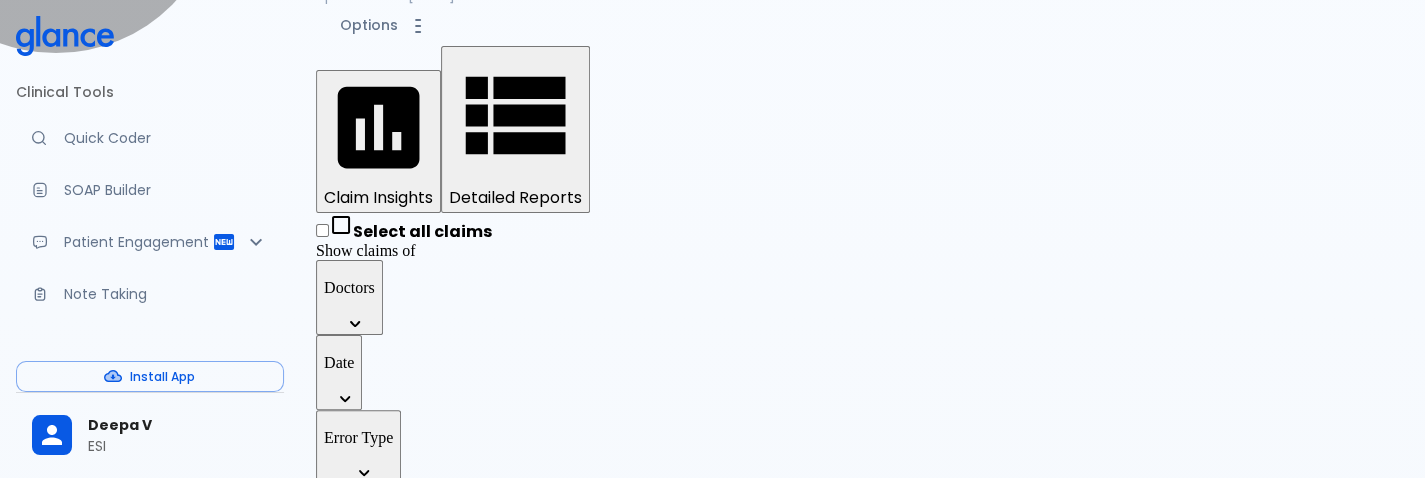 click on "View recommendations" at bounding box center (399, 1983) 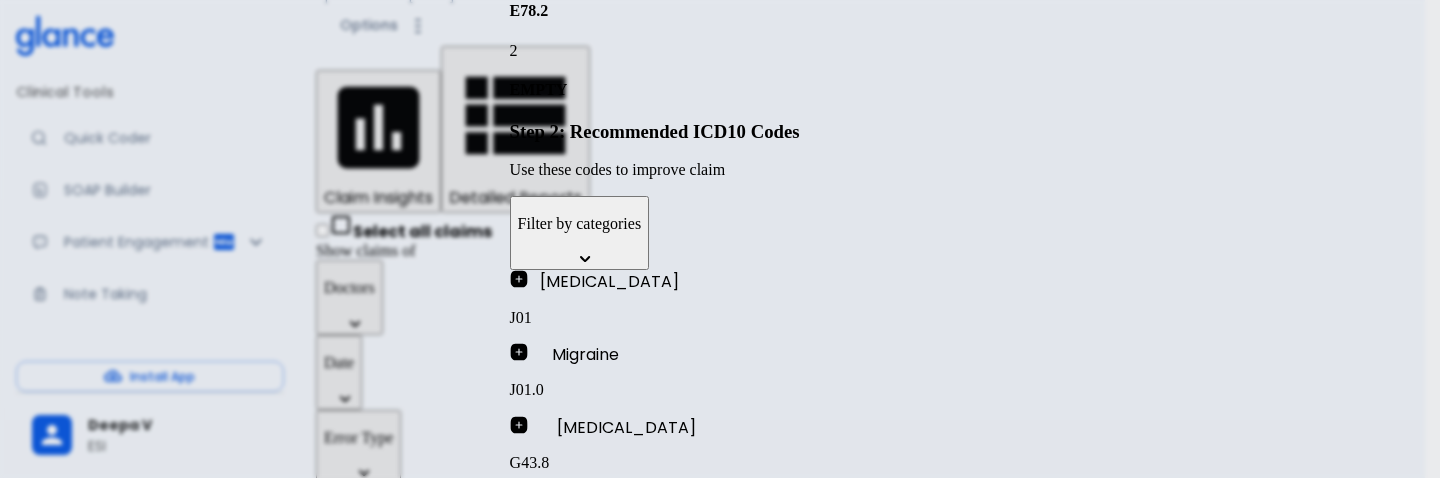 scroll, scrollTop: 0, scrollLeft: 0, axis: both 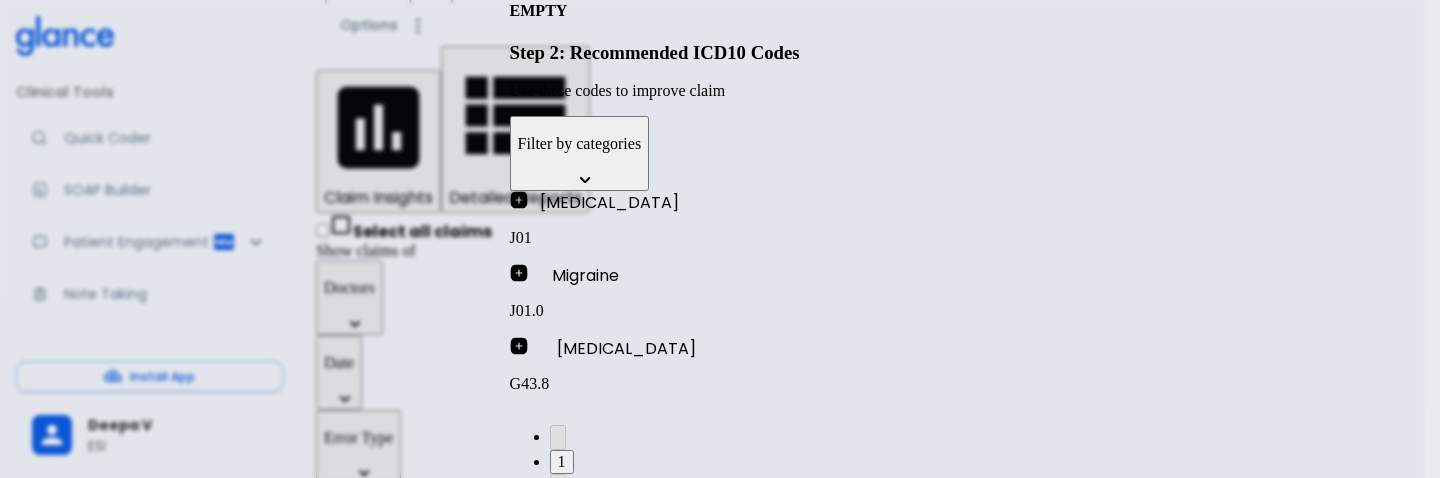 click on "2 ADDITIONAL CODE 2 RESET EMPTY" at bounding box center (720, -24) 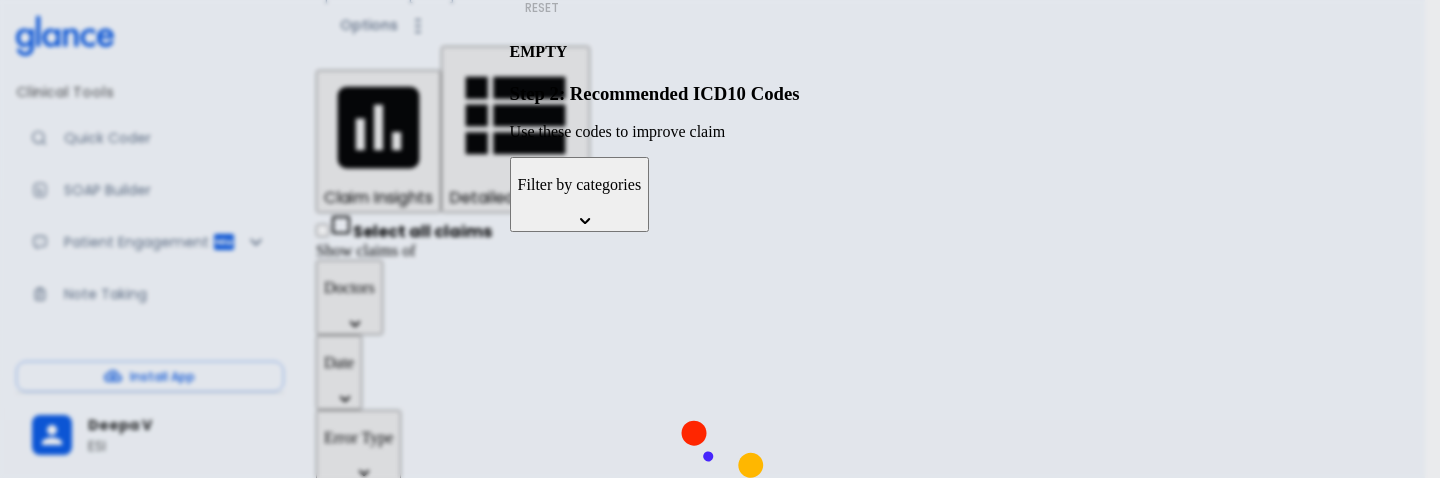 scroll, scrollTop: 287, scrollLeft: 0, axis: vertical 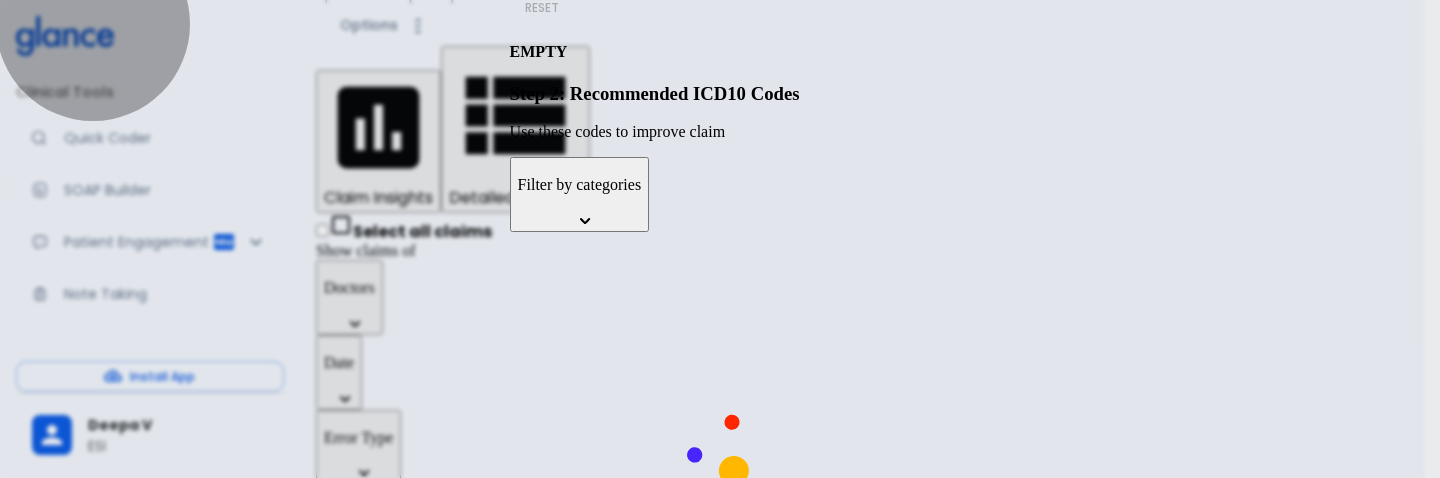 click on "Re analyse claim" at bounding box center [657, 725] 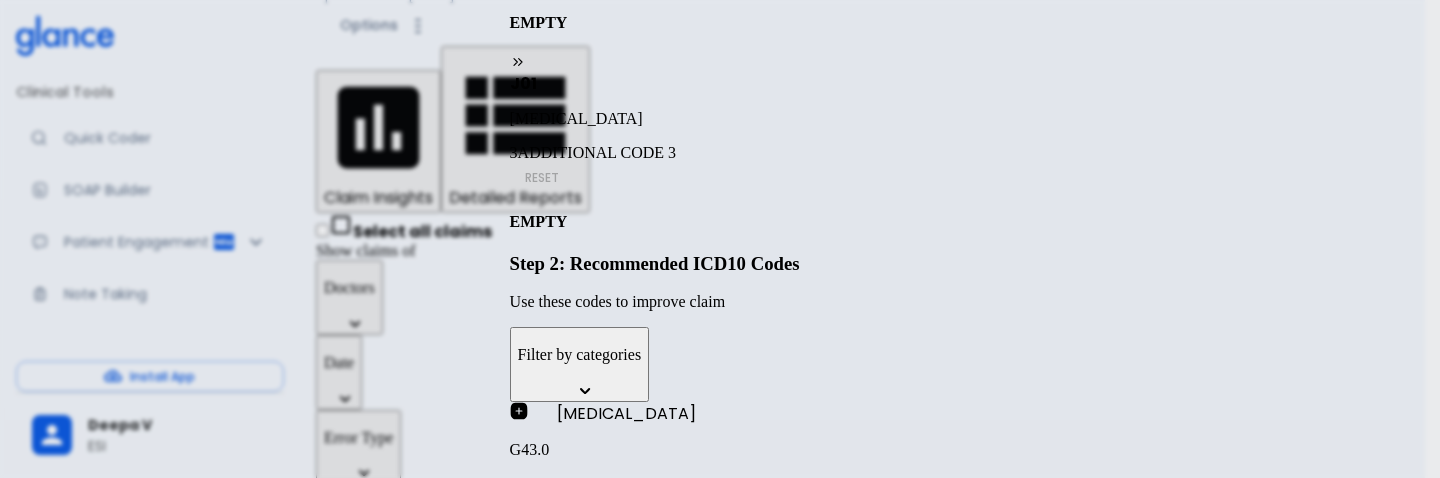 scroll, scrollTop: 88, scrollLeft: 0, axis: vertical 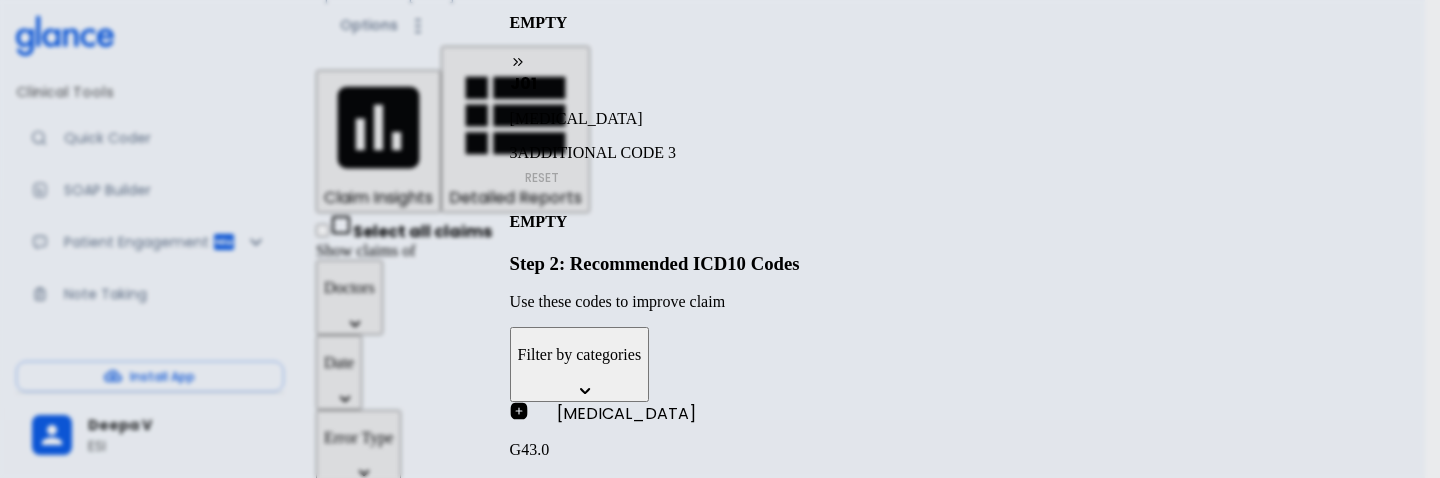 click on "Close" at bounding box center (675, 600) 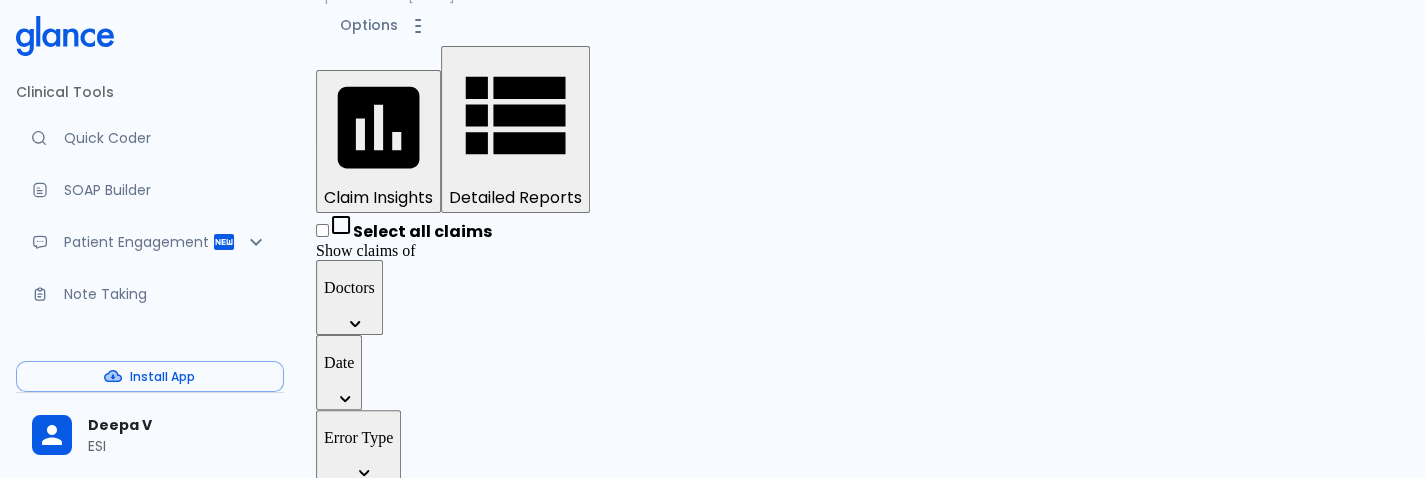 scroll, scrollTop: 0, scrollLeft: 0, axis: both 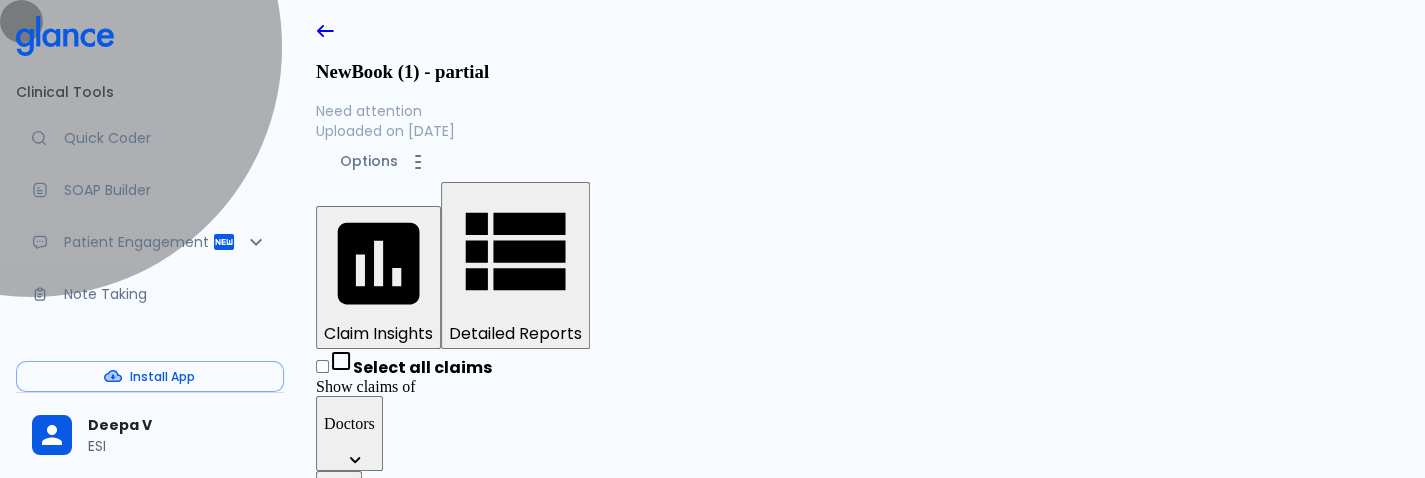 click at bounding box center [362, 747] 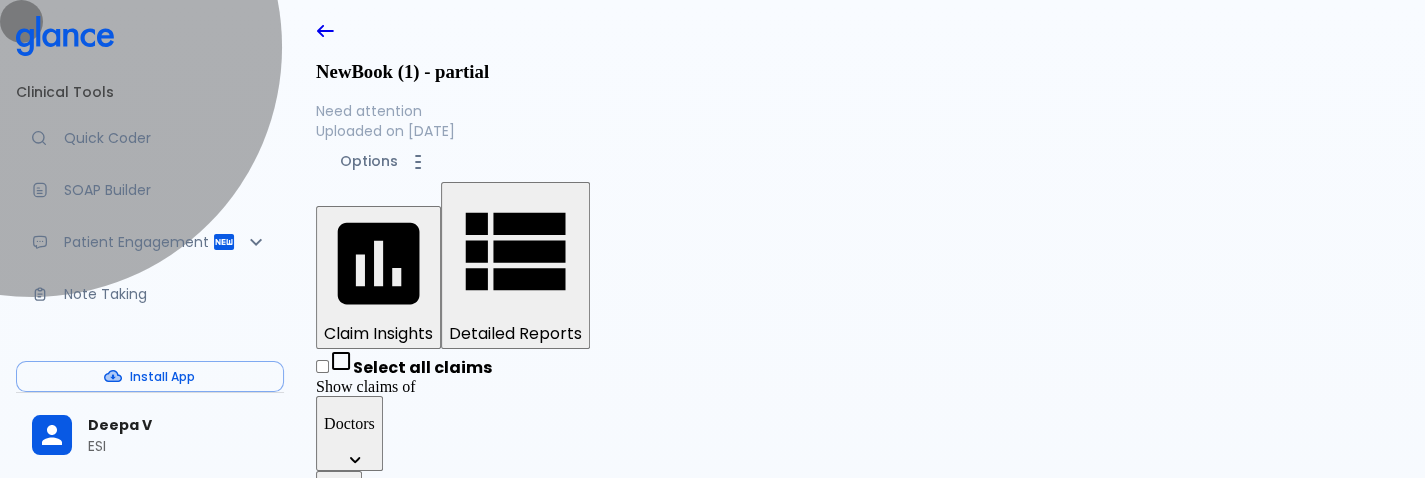 click at bounding box center [362, 747] 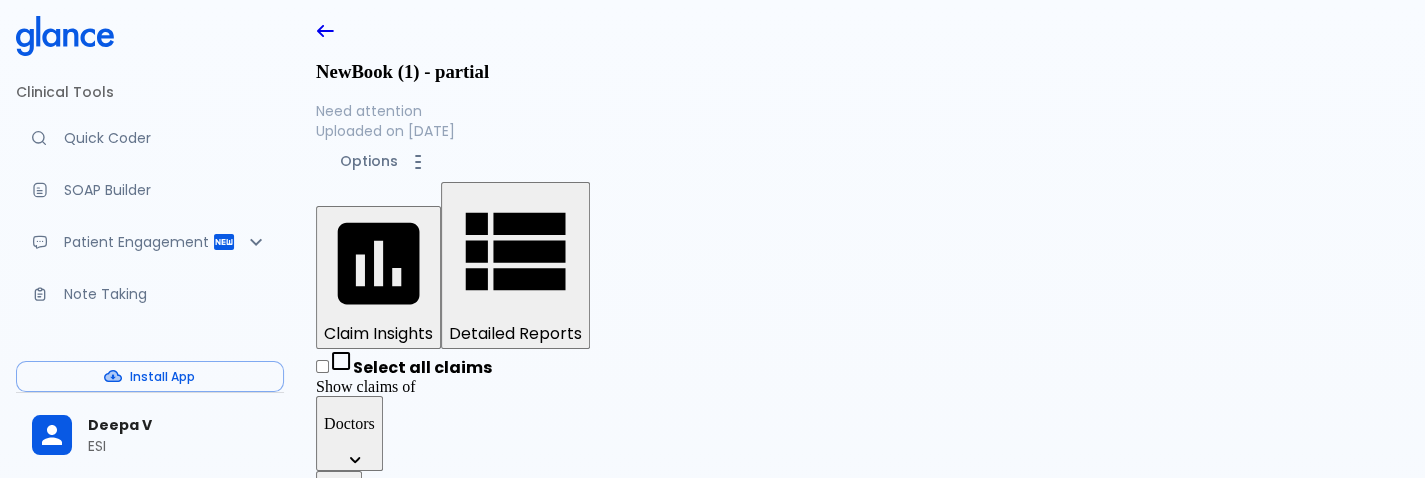 scroll, scrollTop: 0, scrollLeft: 0, axis: both 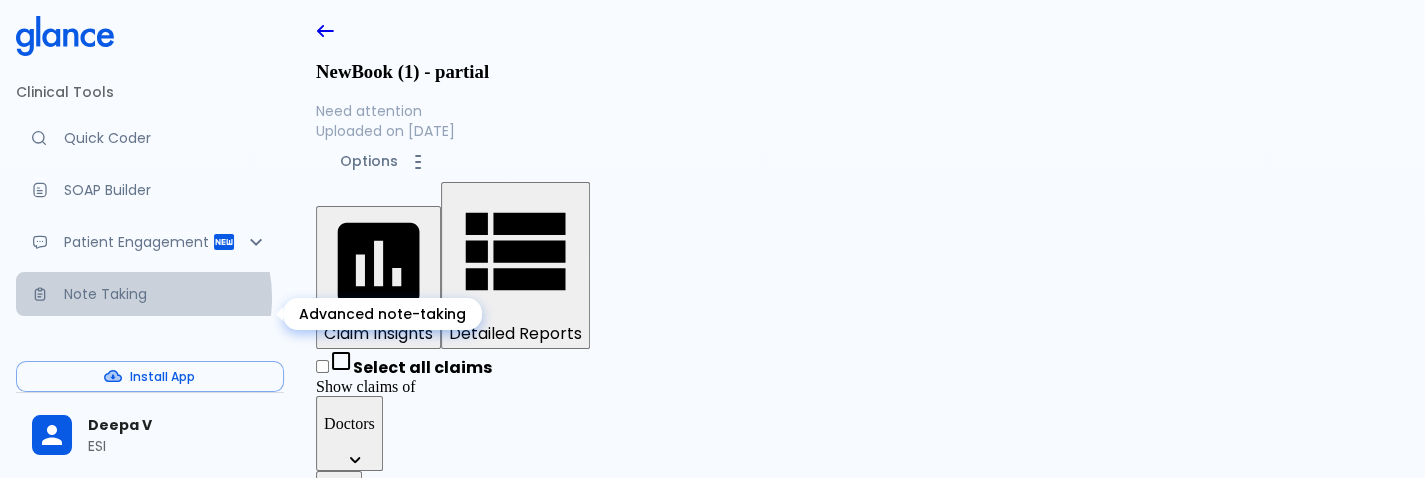 click on "Note Taking" at bounding box center [166, 294] 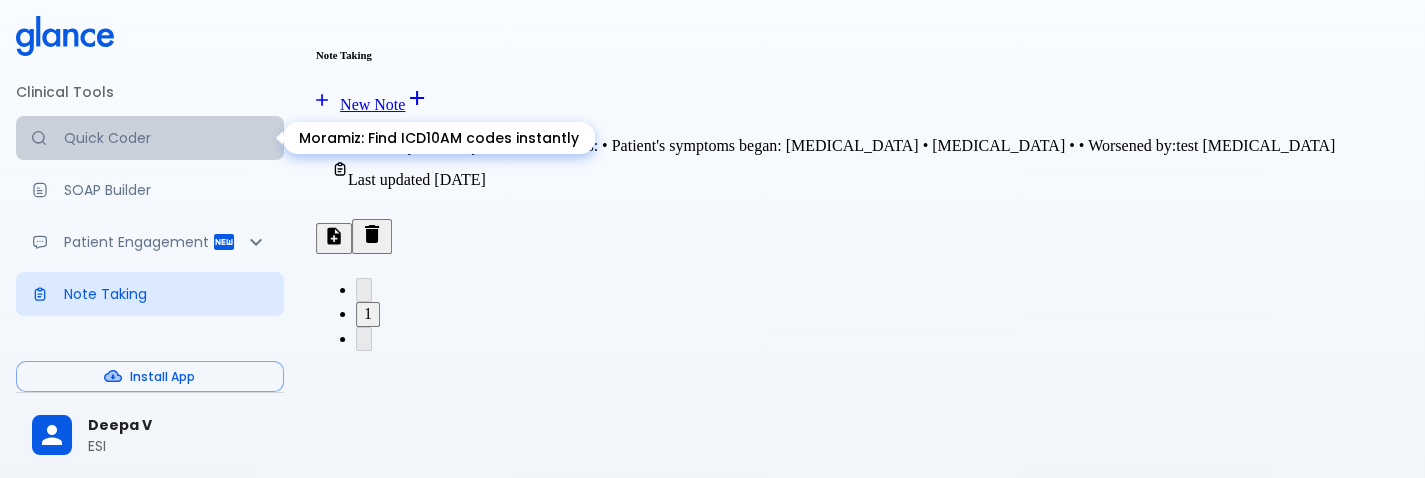 click on "Quick Coder" at bounding box center [166, 138] 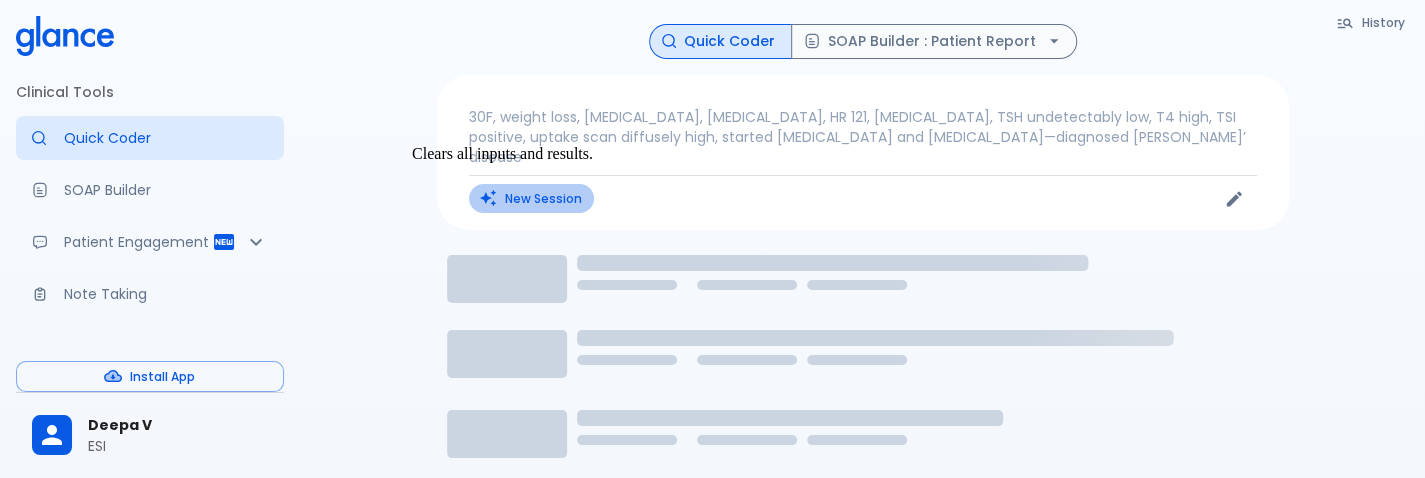click on "New Session" at bounding box center (531, 198) 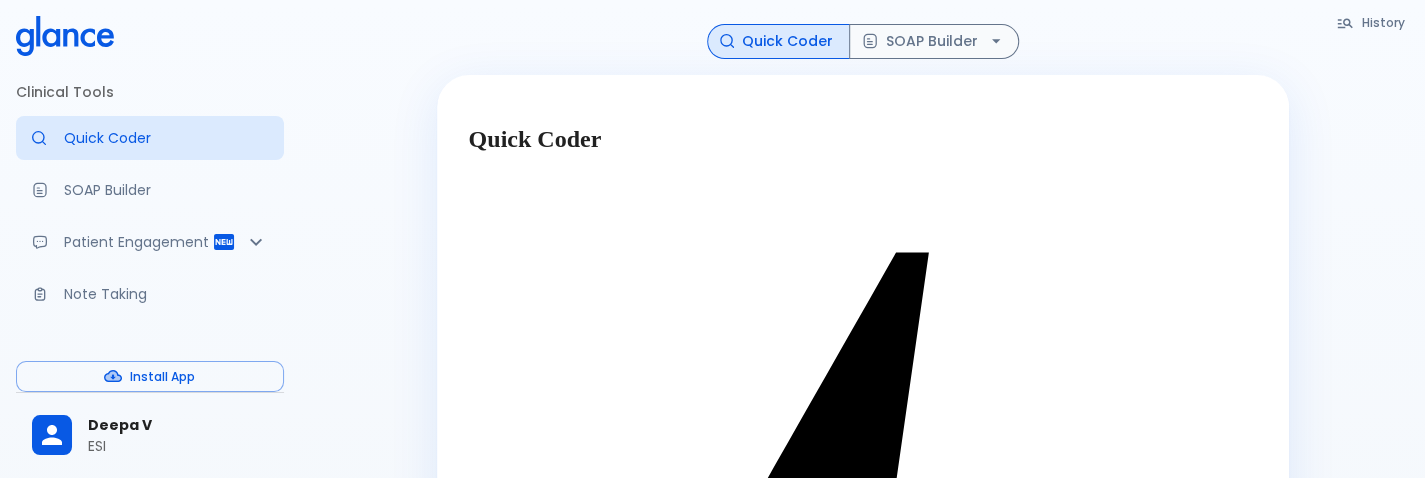click at bounding box center (863, 1069) 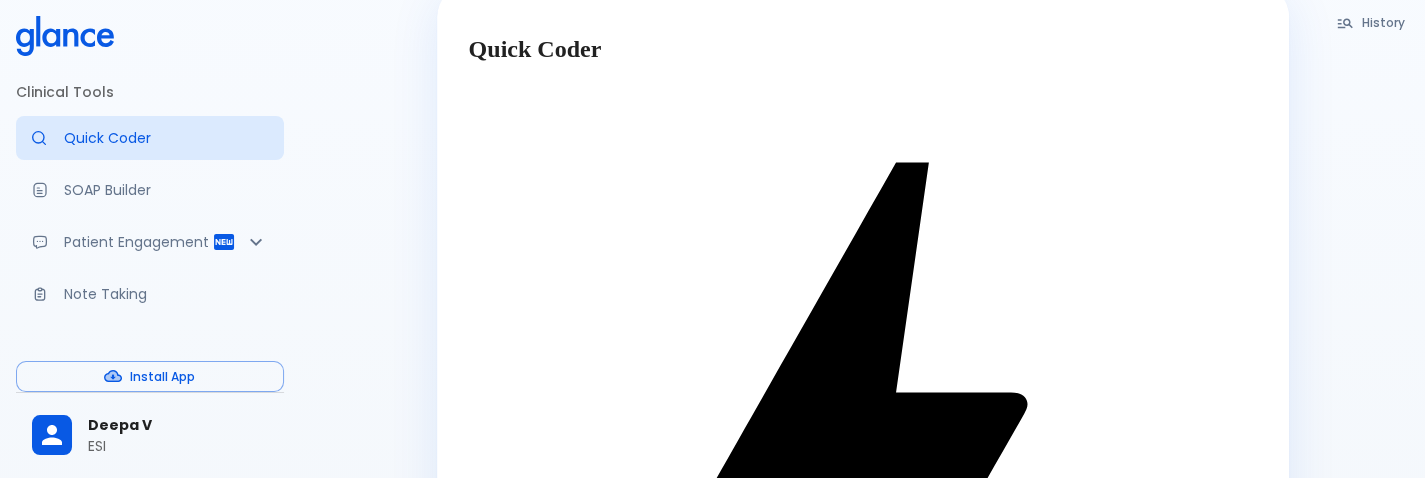 type on "aqq" 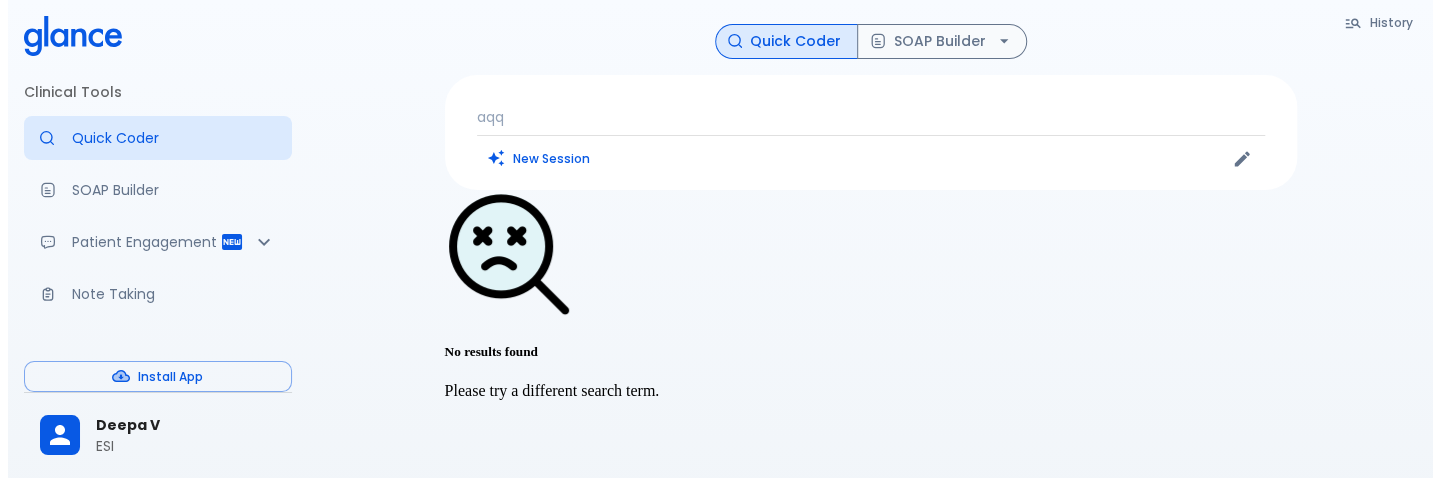scroll, scrollTop: 48, scrollLeft: 0, axis: vertical 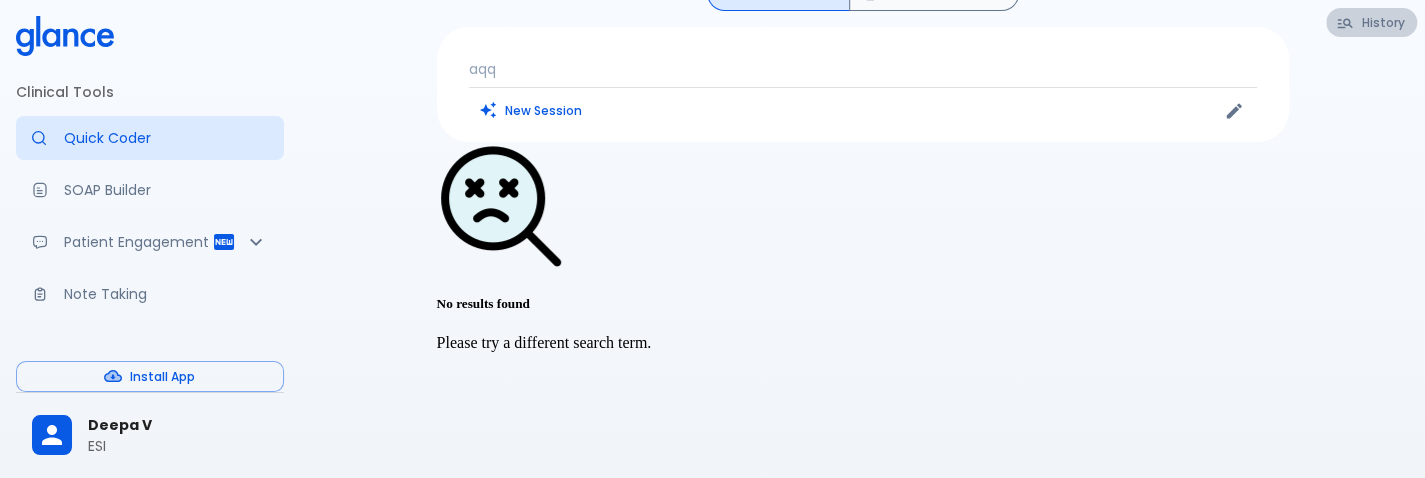 click on "History" at bounding box center [1371, 22] 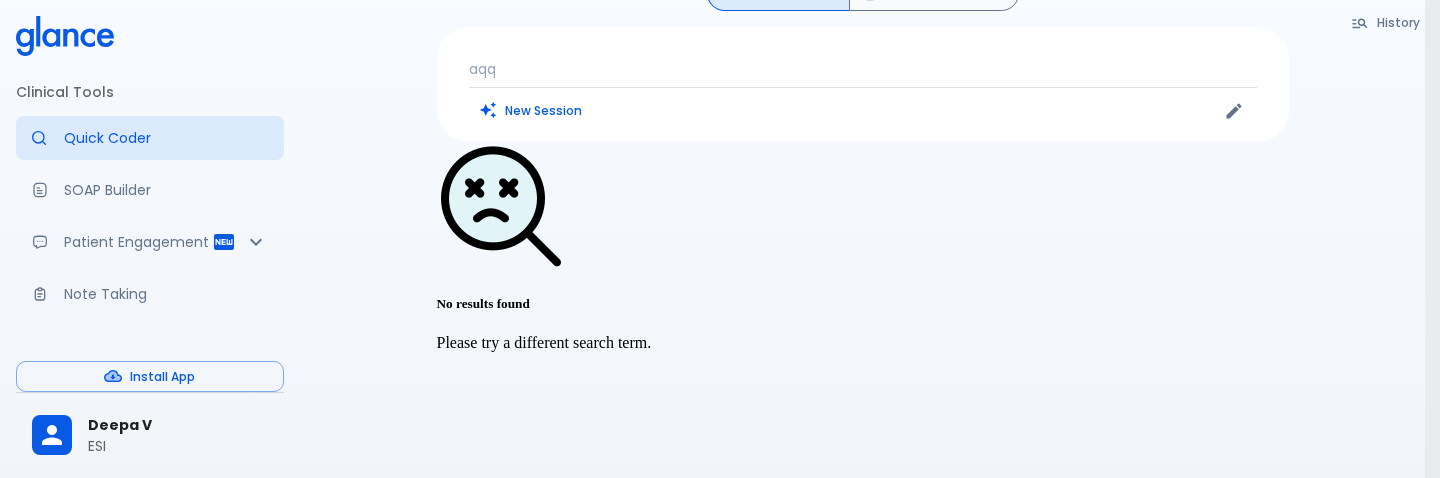 scroll, scrollTop: 502, scrollLeft: 0, axis: vertical 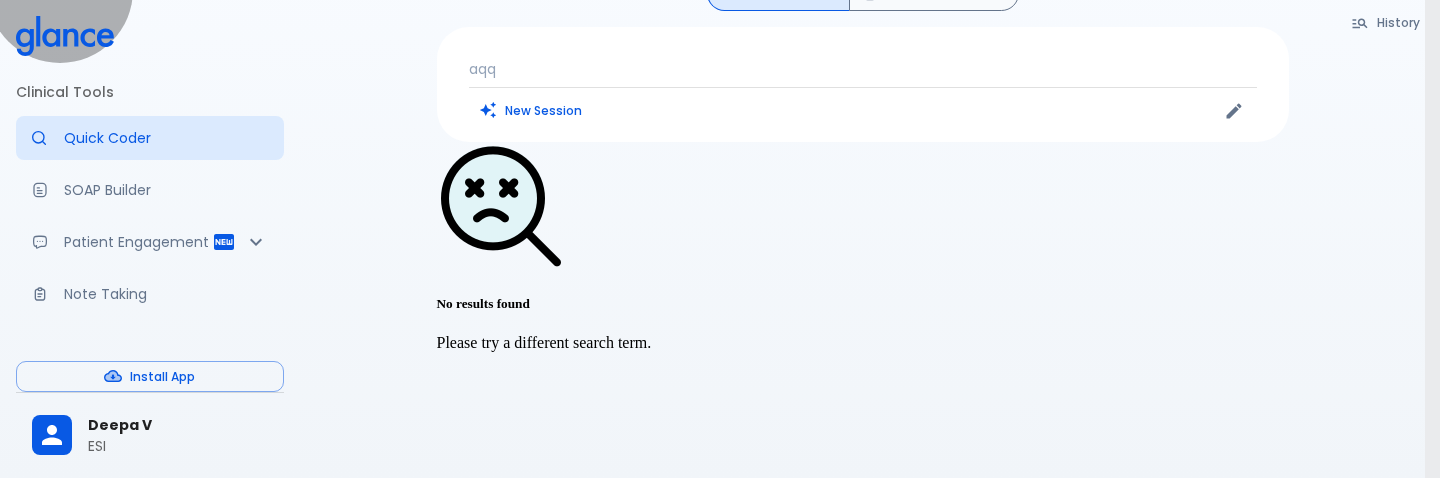click on "Load More" at bounding box center (68, 1558) 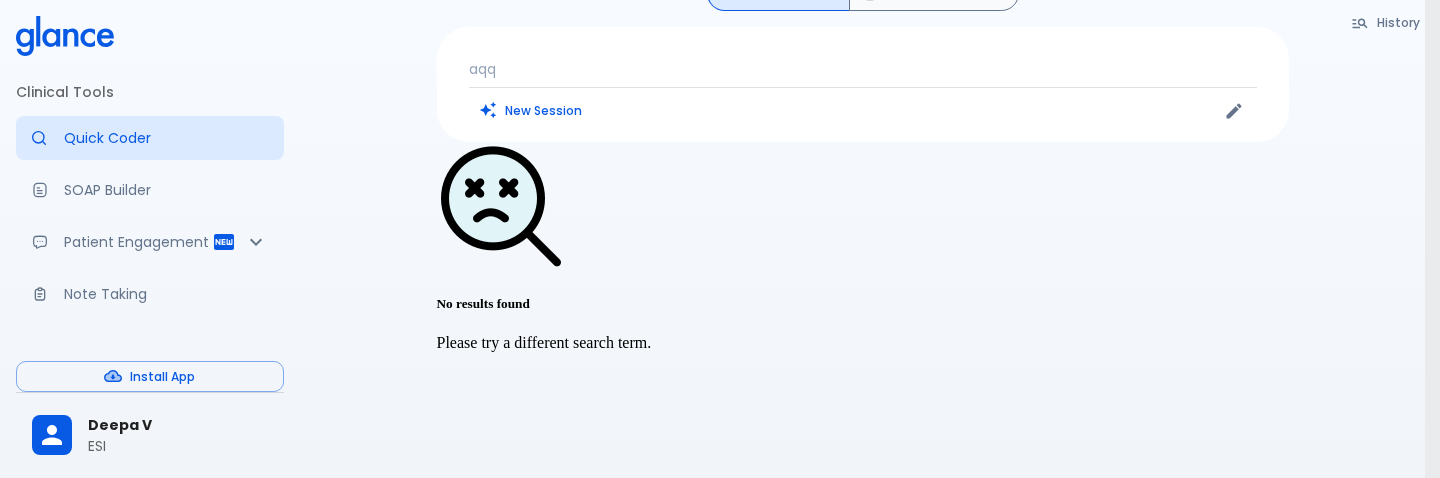 scroll, scrollTop: 1222, scrollLeft: 0, axis: vertical 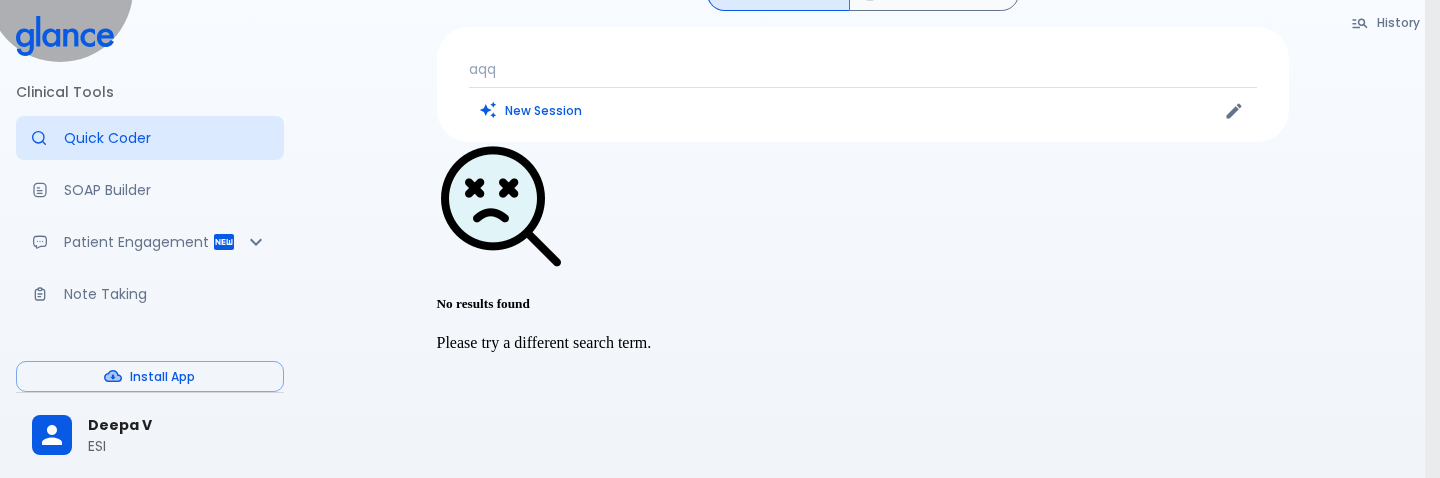 click on "Load More" at bounding box center [68, 2422] 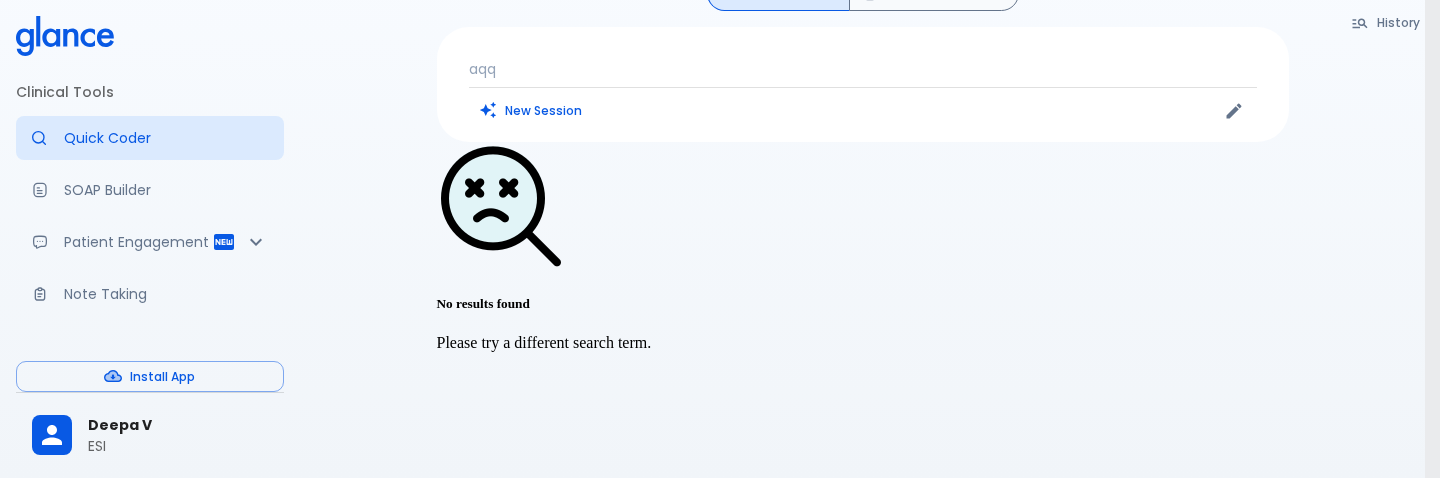 scroll, scrollTop: 1942, scrollLeft: 0, axis: vertical 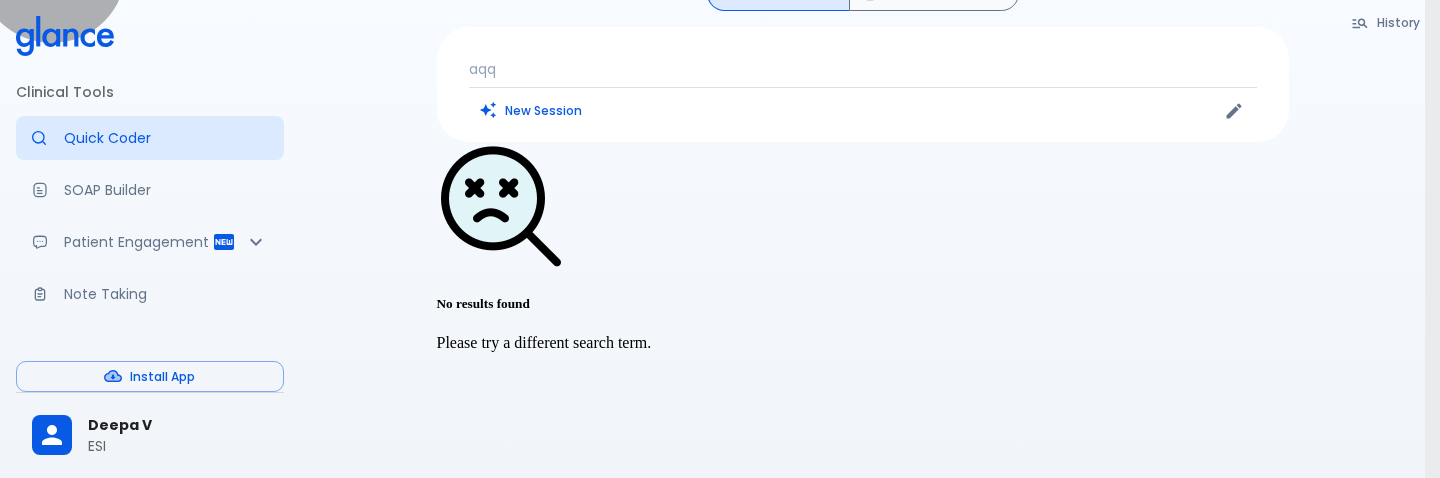 click on "Load More" at bounding box center [68, 3307] 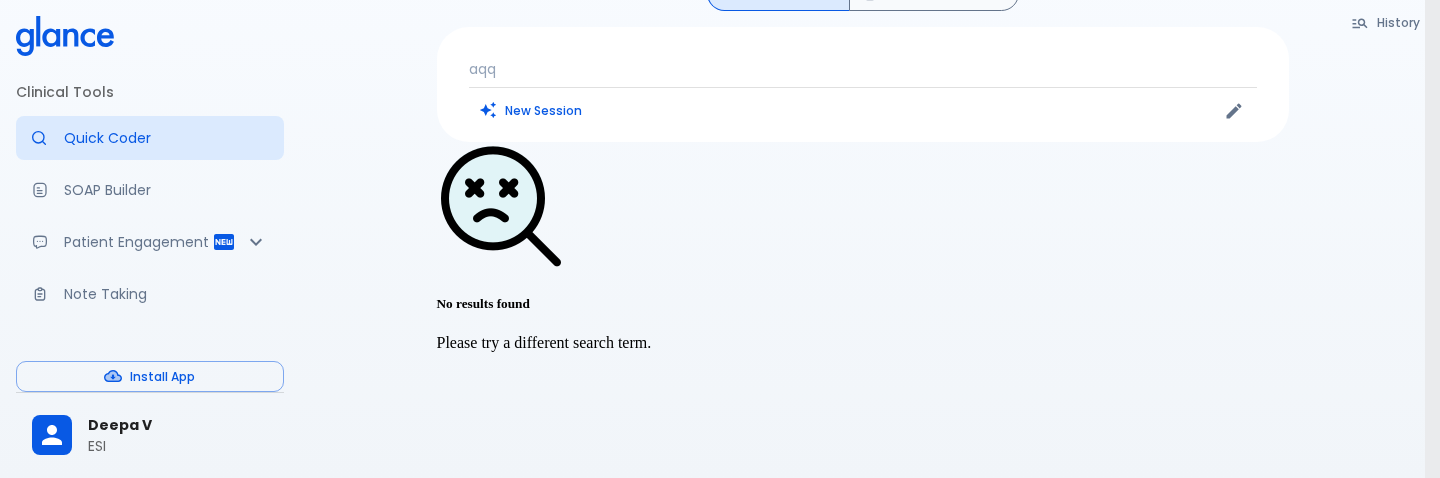 scroll, scrollTop: 2662, scrollLeft: 0, axis: vertical 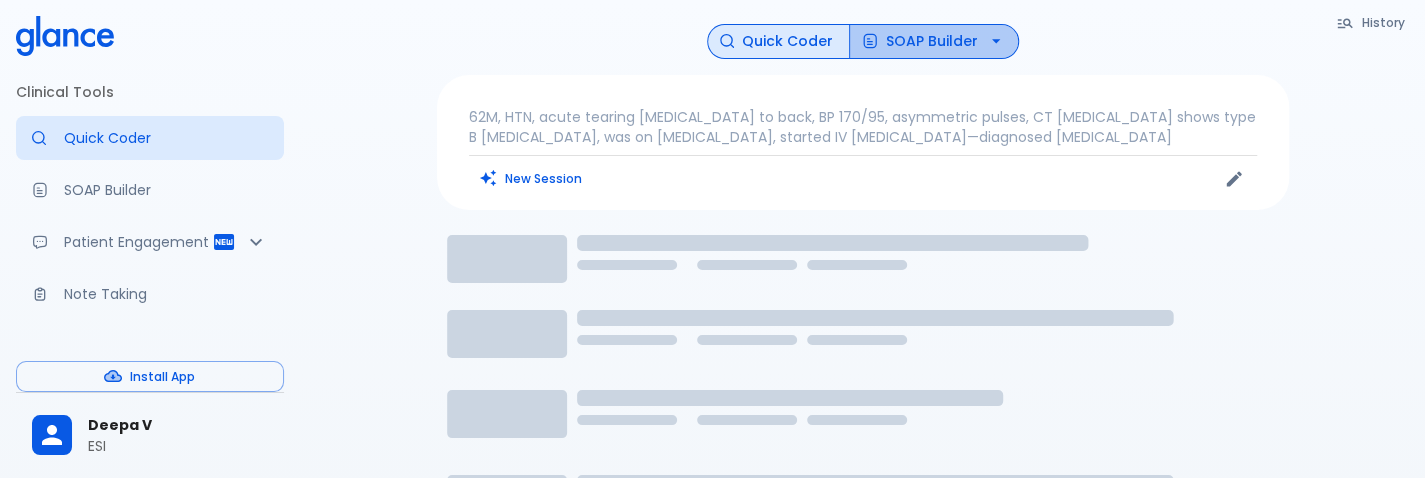 click on "SOAP Builder" at bounding box center (934, 41) 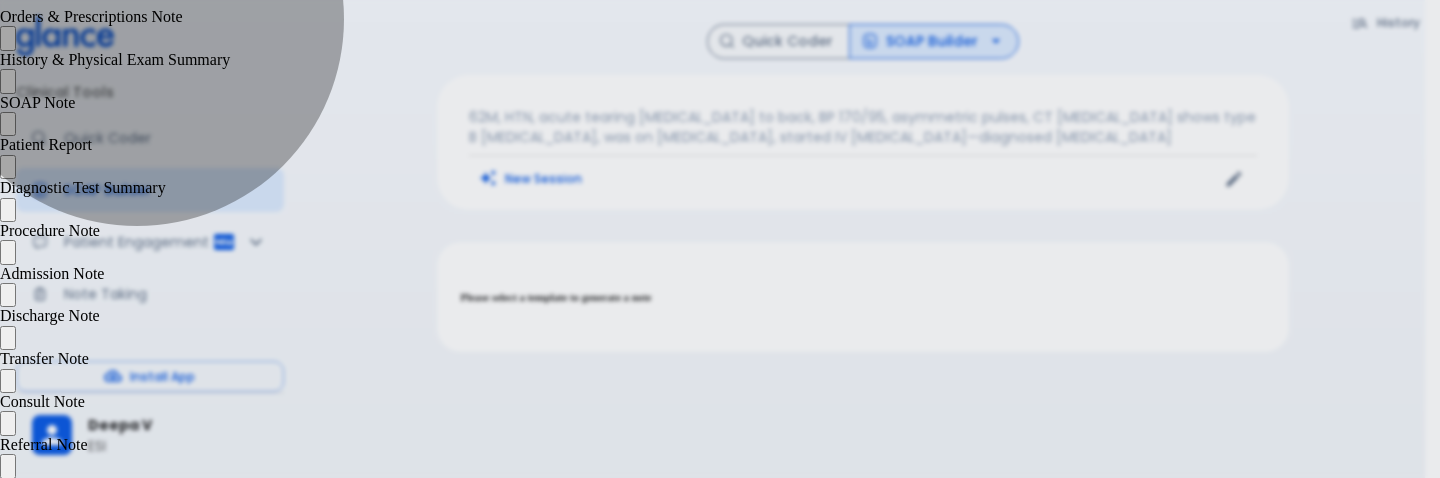 click on "Discharge Note" at bounding box center (50, 315) 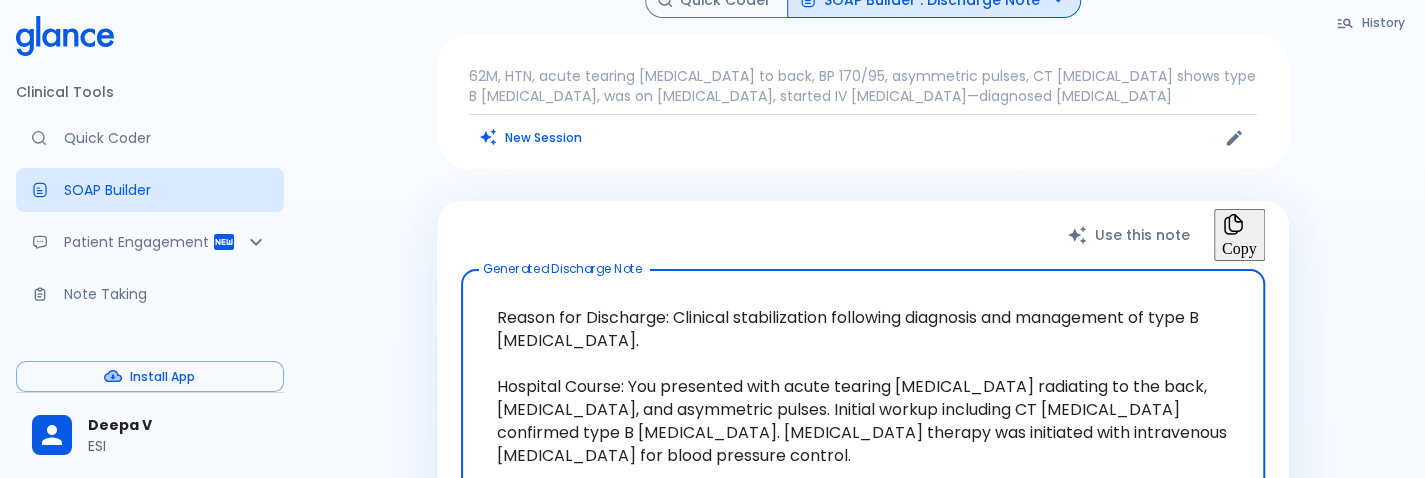 scroll, scrollTop: 0, scrollLeft: 0, axis: both 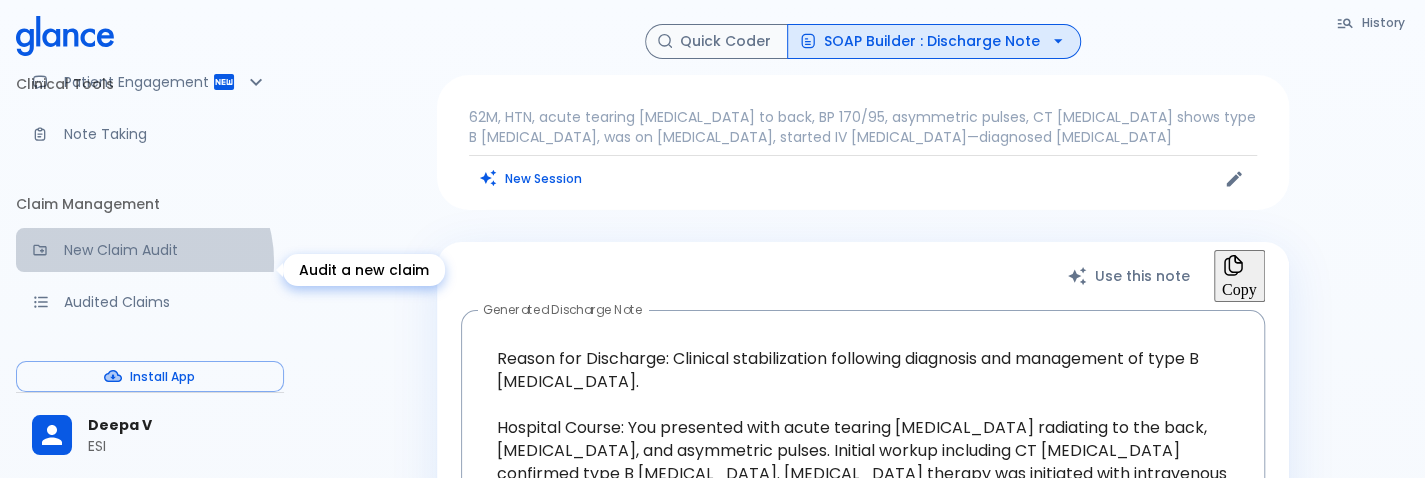 click on "New Claim Audit" at bounding box center (150, 250) 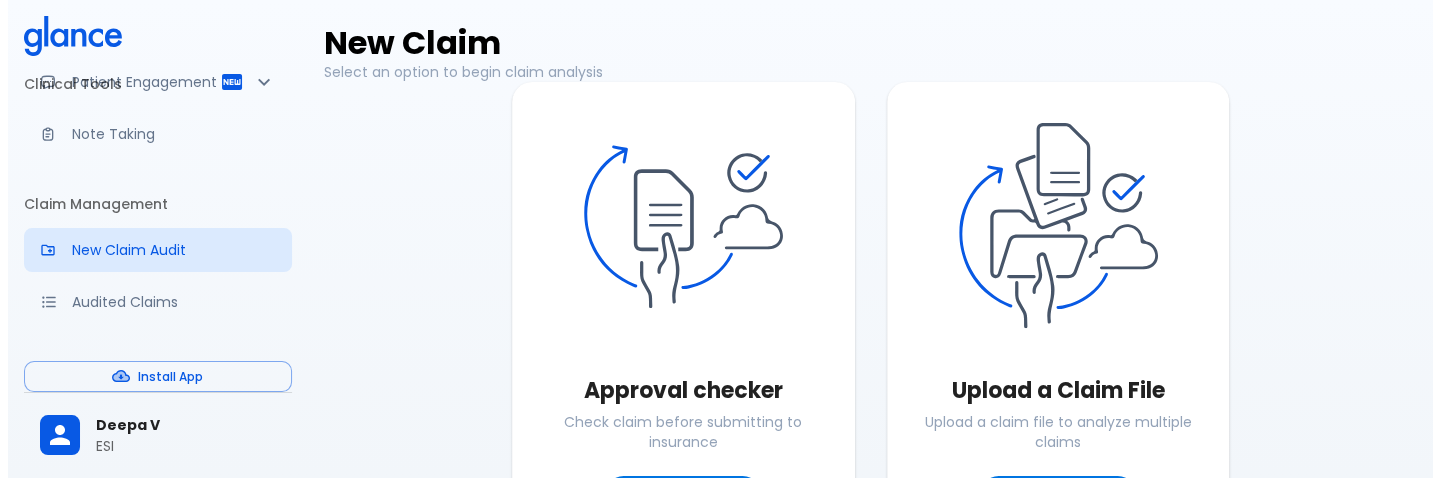 scroll, scrollTop: 86, scrollLeft: 0, axis: vertical 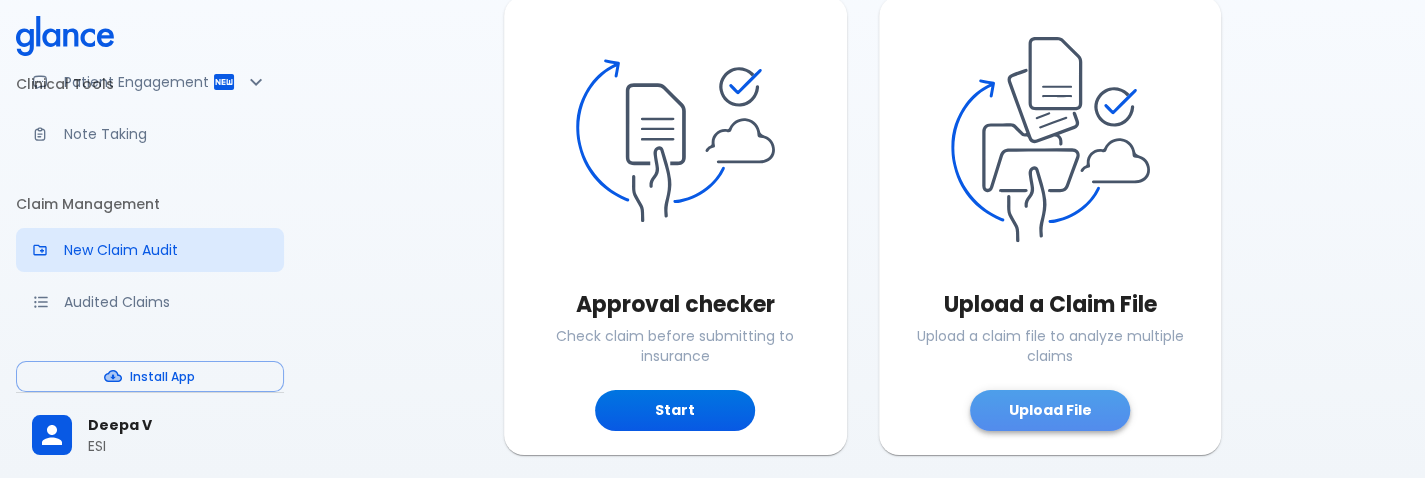 click on "Upload File" at bounding box center [1050, 410] 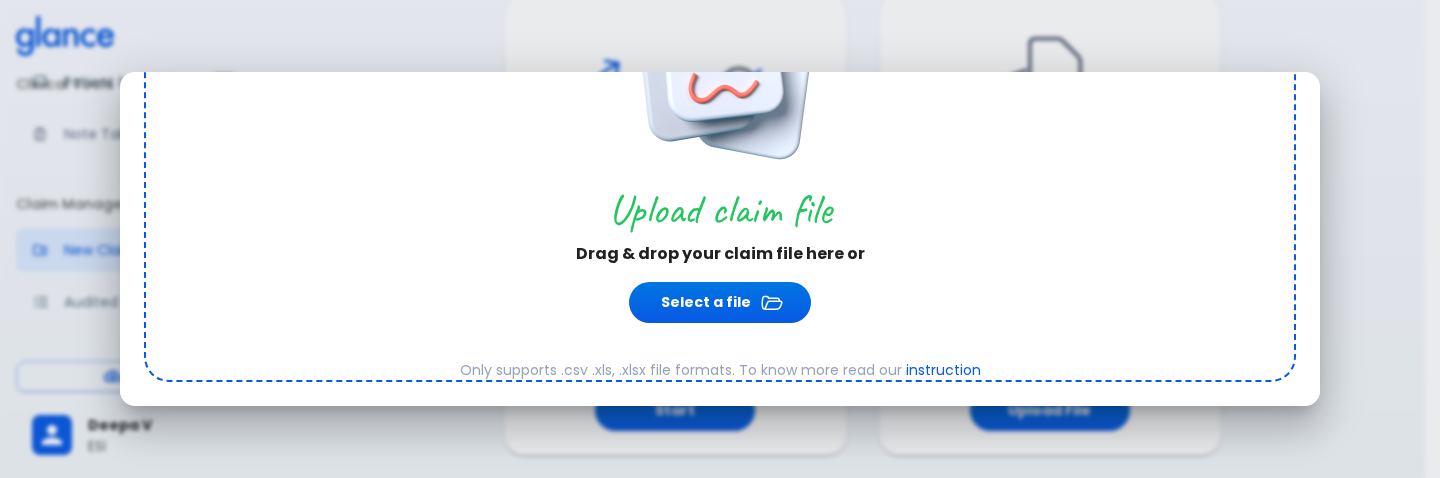scroll, scrollTop: 218, scrollLeft: 0, axis: vertical 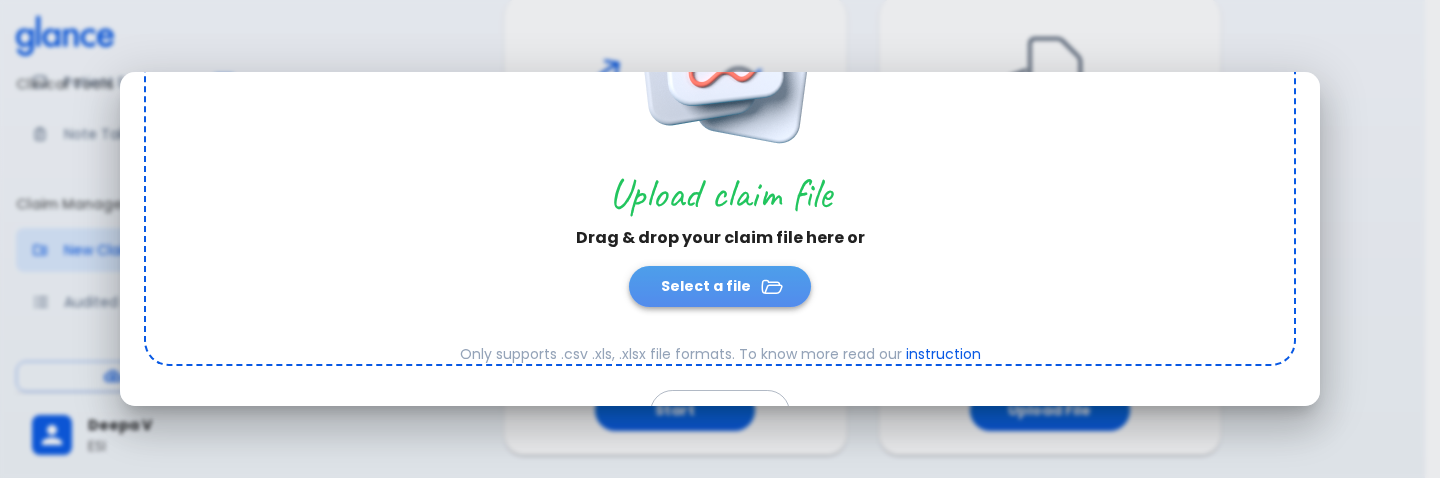 click on "Select a file" at bounding box center (720, 286) 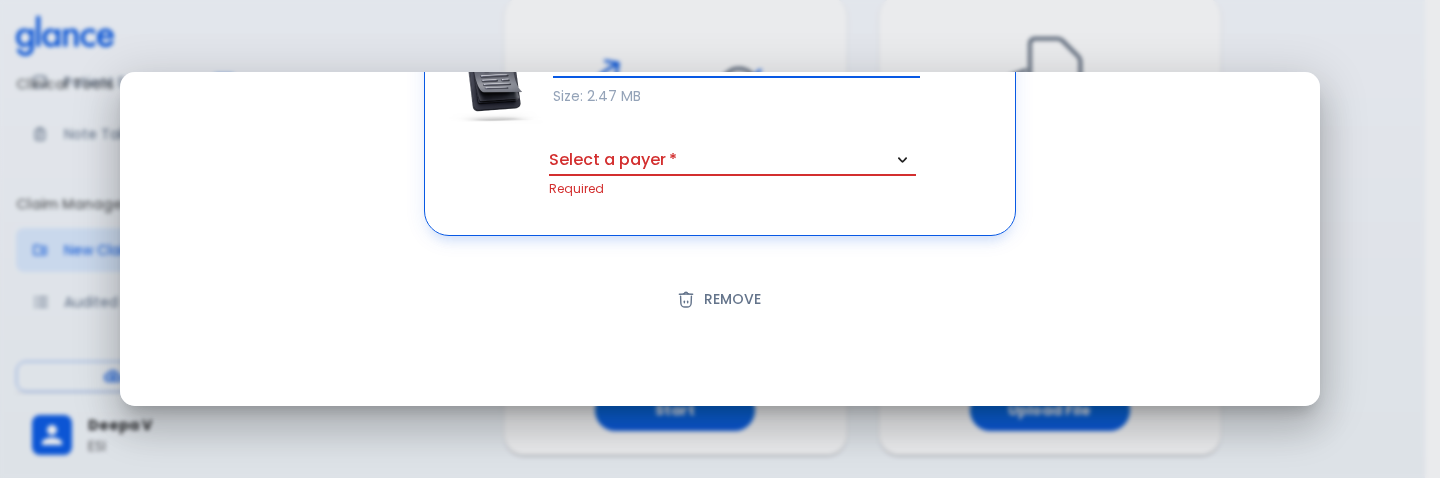 scroll, scrollTop: 192, scrollLeft: 0, axis: vertical 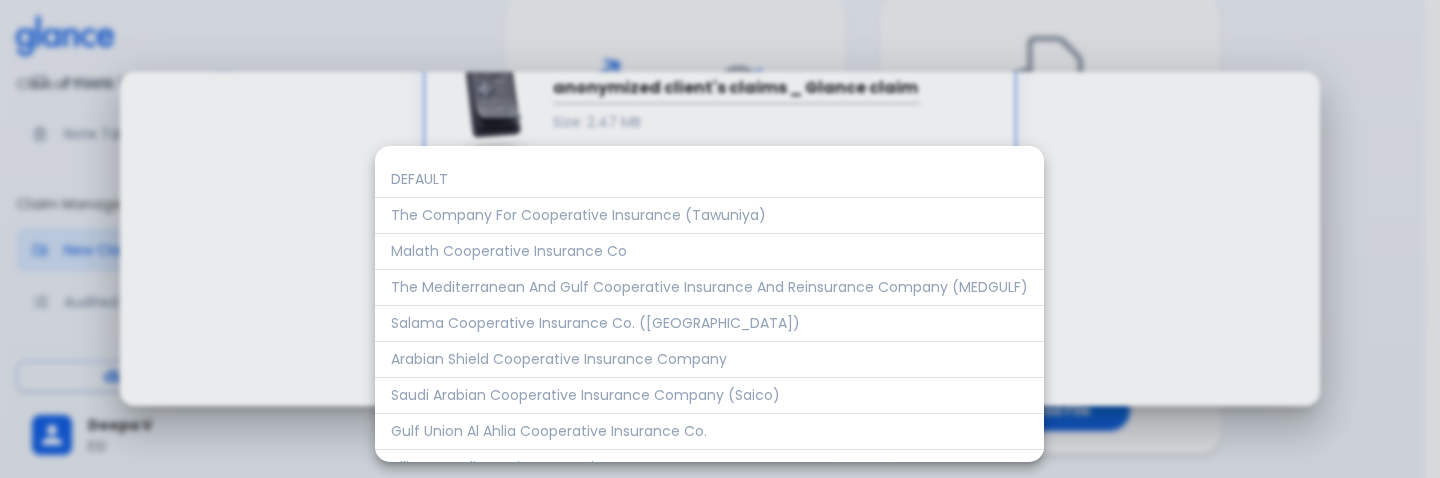 click on "↧  pull to refresh  ↧ Clinical Tools Quick Coder SOAP Builder Patient Engagement Note Taking Claim Management New Claim Audit Audited Claims Claim Rework Tracker Support Help Center What's new? Settings Your Settings Install App Deepa V ESI New Claim Select an option to begin claim analysis Approval checker Check claim before submitting to insurance Start Upload a Claim File Upload a claim file to analyze multiple claims Upload File
Claim file is uploaded anonymized client's claims _ Glance claim vs Bupa report11 Size: 2.47 MB Select a payer   * ​ Required REMOVE Close Upload DEFAULT The Company For Cooperative Insurance (Tawuniya) Malath Cooperative Insurance Co The Mediterranean And Gulf Cooperative Insurance And Reinsurance Company (MEDGULF) Salama Cooperative Insurance Co. (Salama) Arabian Shield Cooperative Insurance Company Saudi Arabian Cooperative Insurance Company (Saico) Gulf Union Al Ahlia Cooperative Insurance Co. Allianz Saudi Fransi Cooperative Insurance Company" at bounding box center [720, 196] 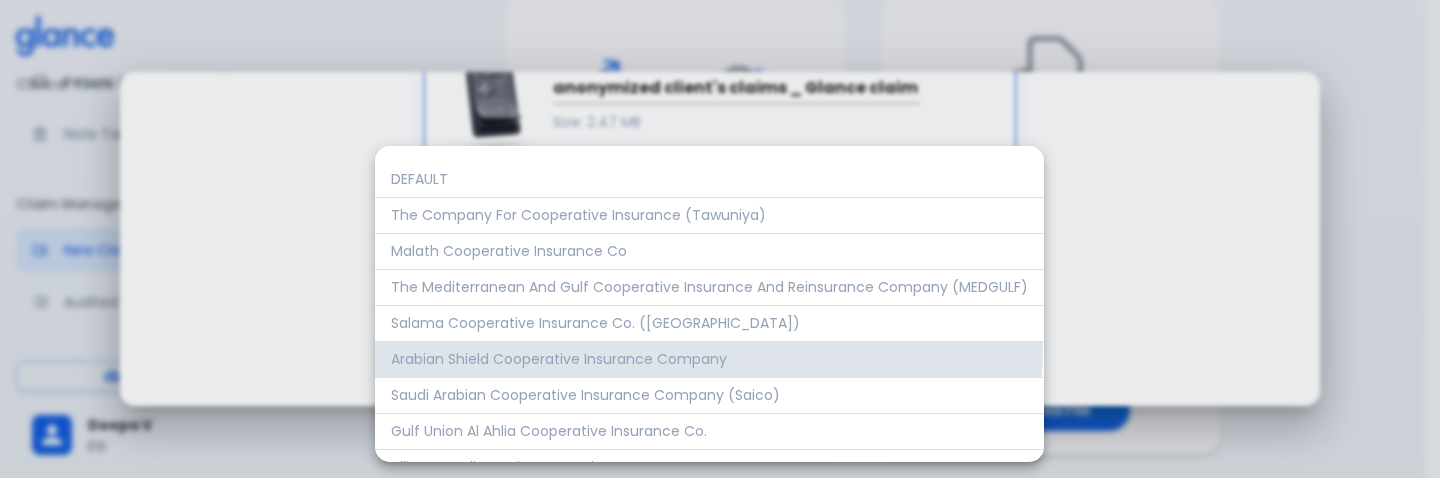 click on "Arabian Shield Cooperative Insurance Company" at bounding box center (709, 360) 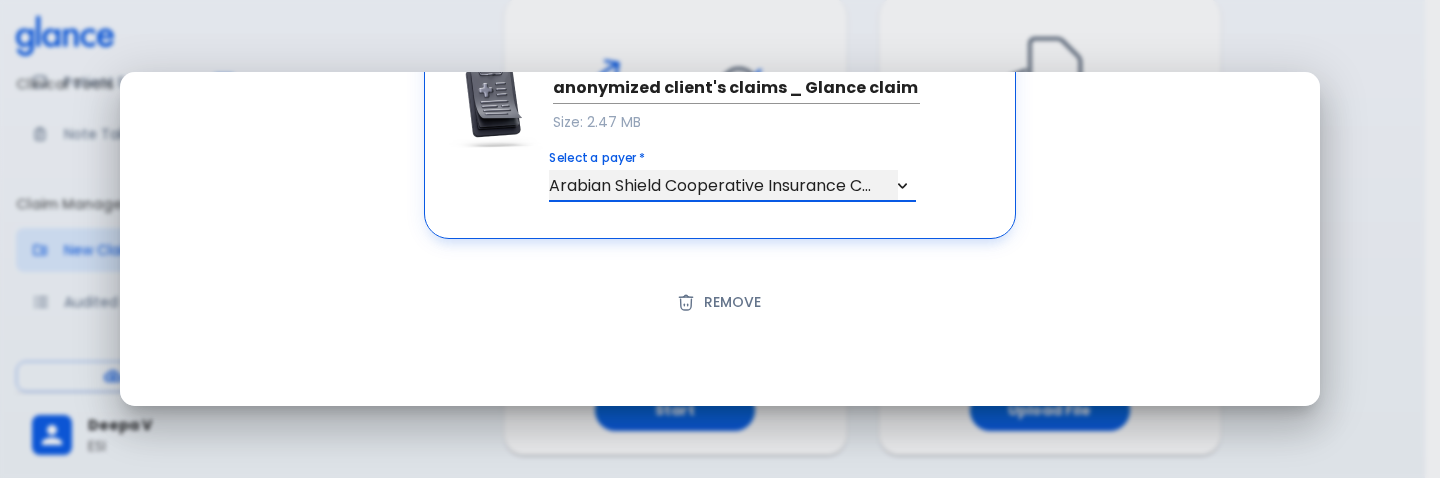scroll, scrollTop: 284, scrollLeft: 0, axis: vertical 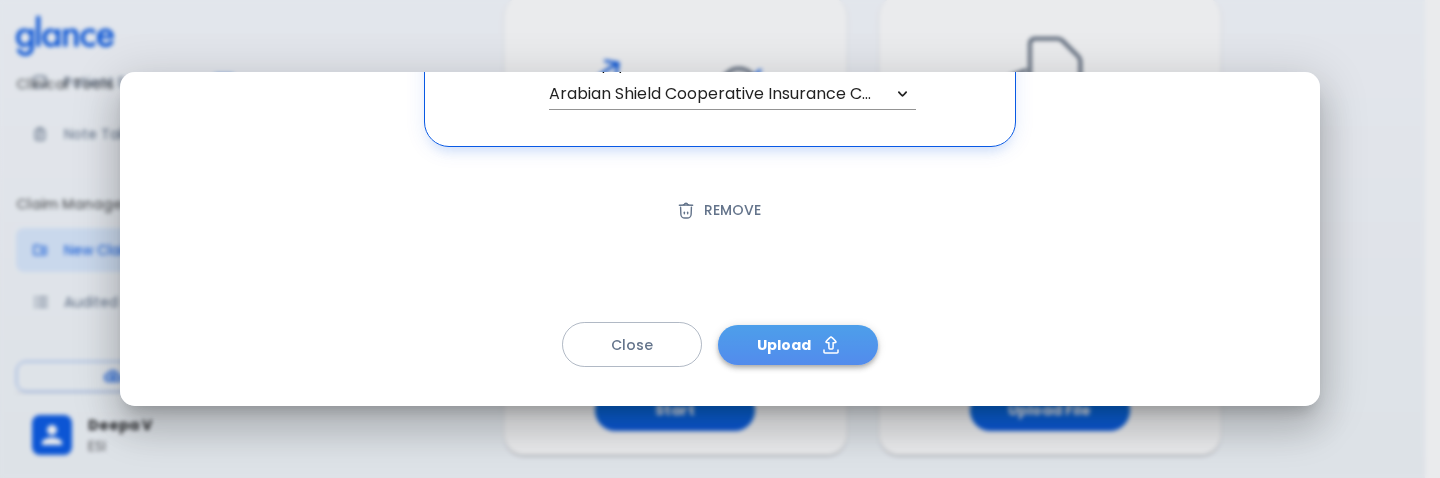 click on "Upload" at bounding box center (798, 345) 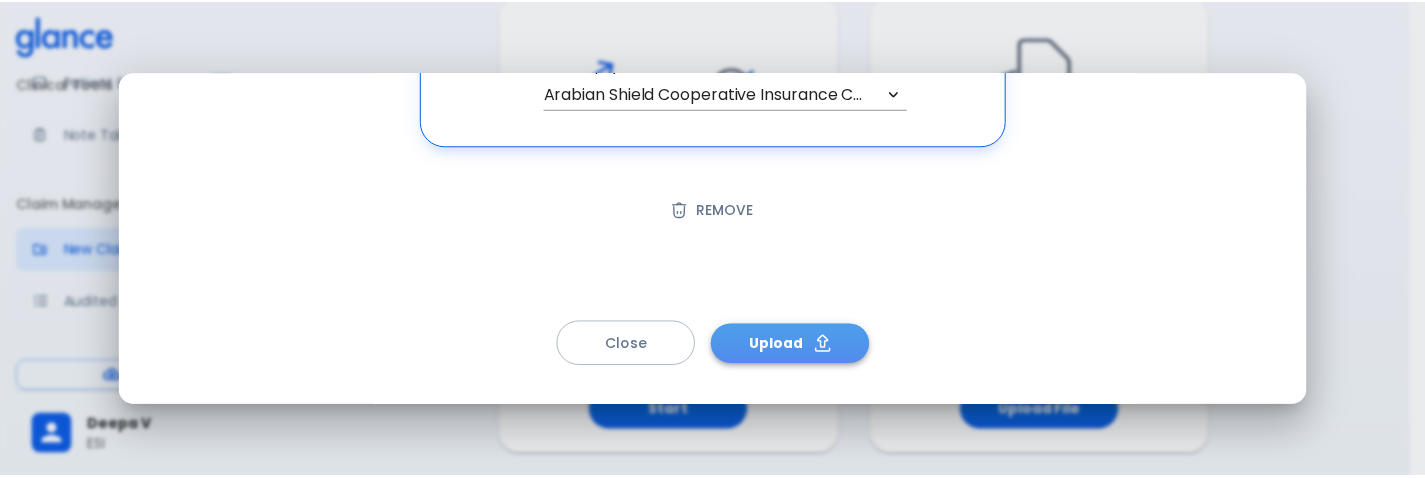 scroll, scrollTop: 218, scrollLeft: 0, axis: vertical 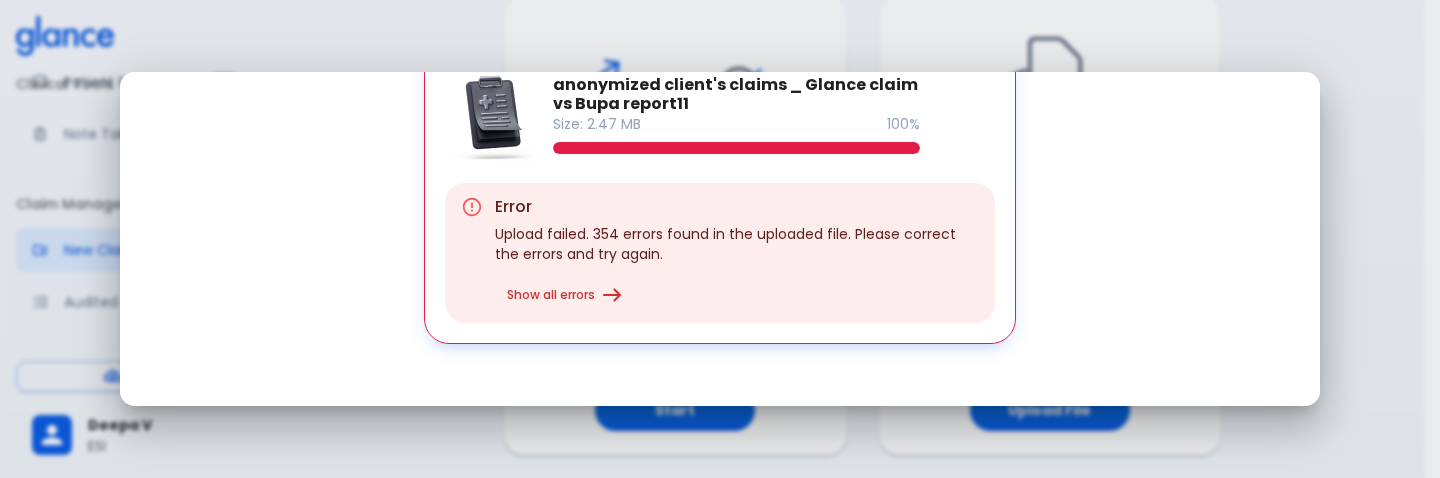 click on "Error Upload failed. 354 errors found in the uploaded file.
Please correct the errors and try again. Show all errors" at bounding box center [737, 253] 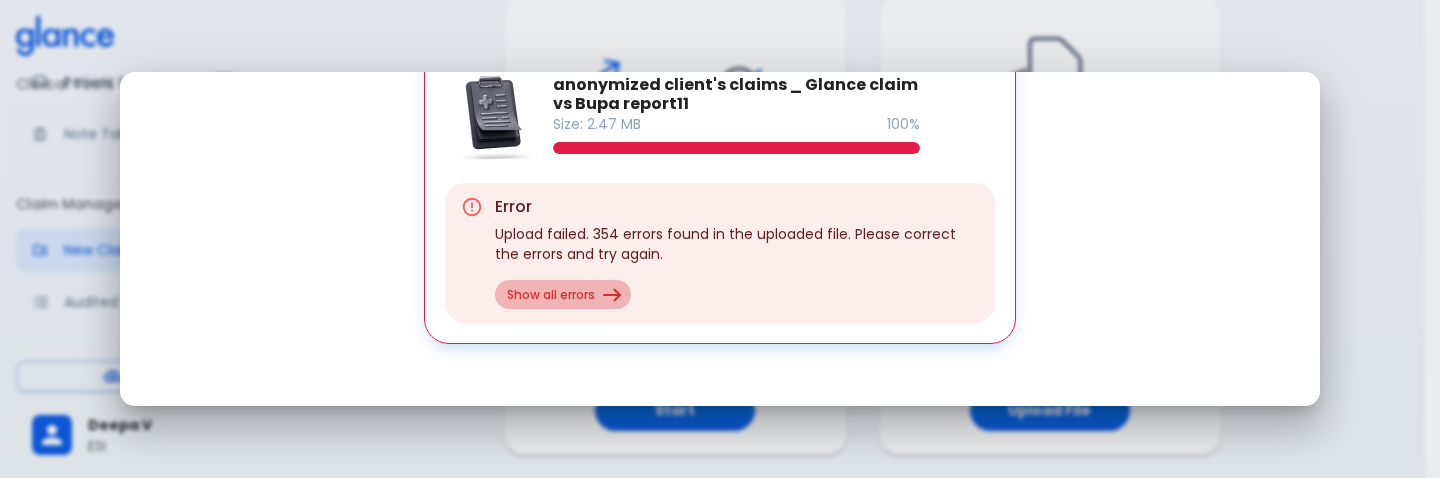 click on "Show all errors" at bounding box center (563, 294) 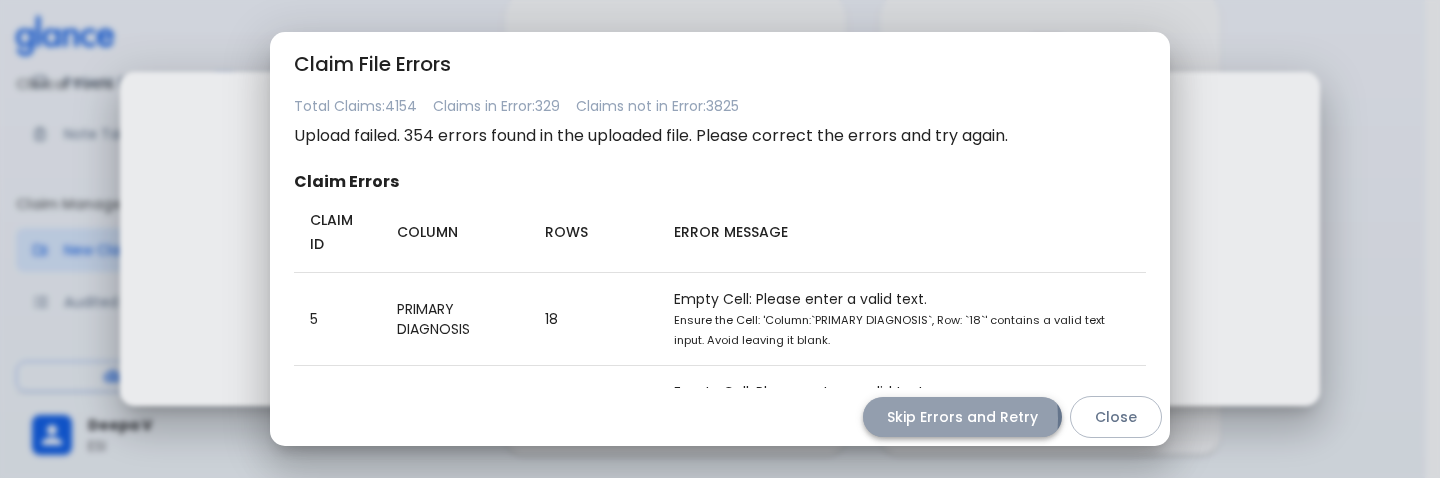 click on "Skip Errors and Retry" at bounding box center [962, 417] 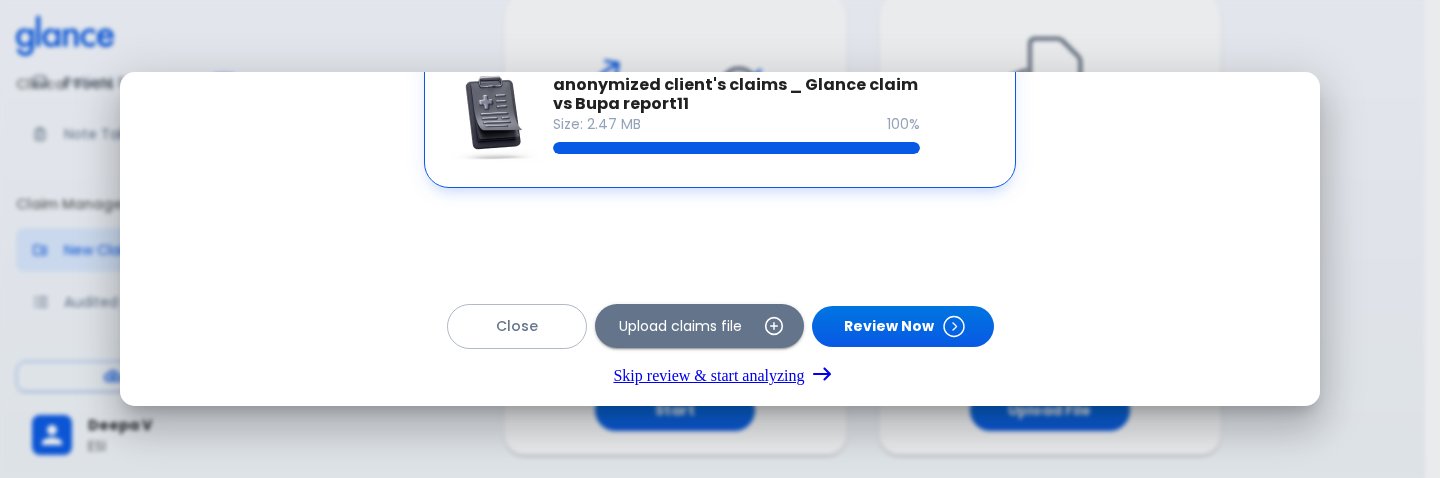 click on "Skip review & start analyzing" at bounding box center [719, 375] 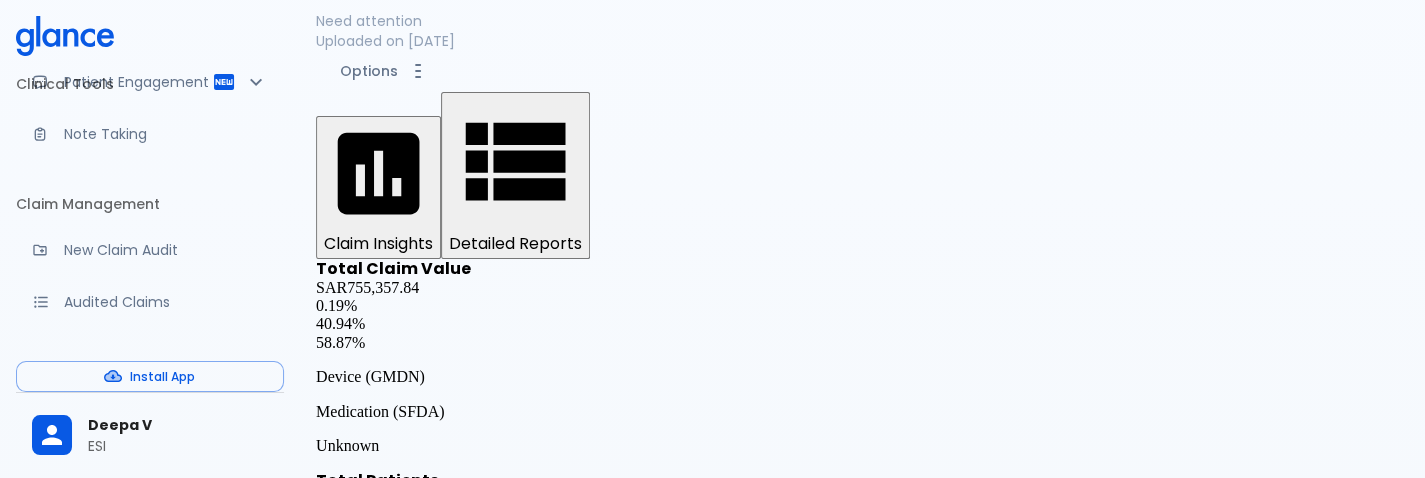 scroll, scrollTop: 0, scrollLeft: 0, axis: both 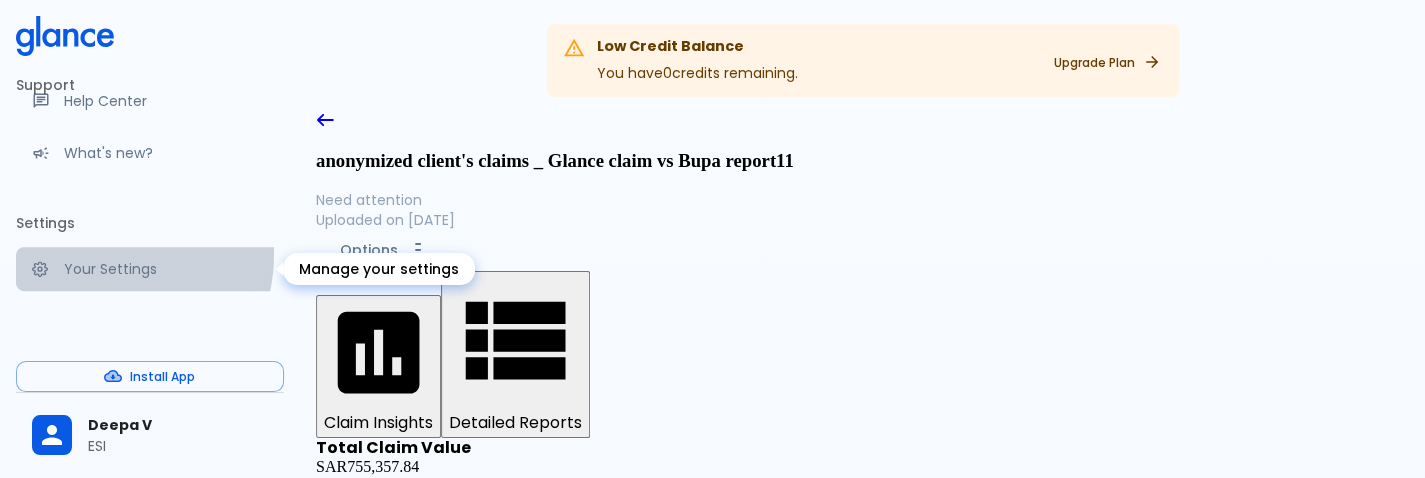 click on "Your Settings" at bounding box center (150, 269) 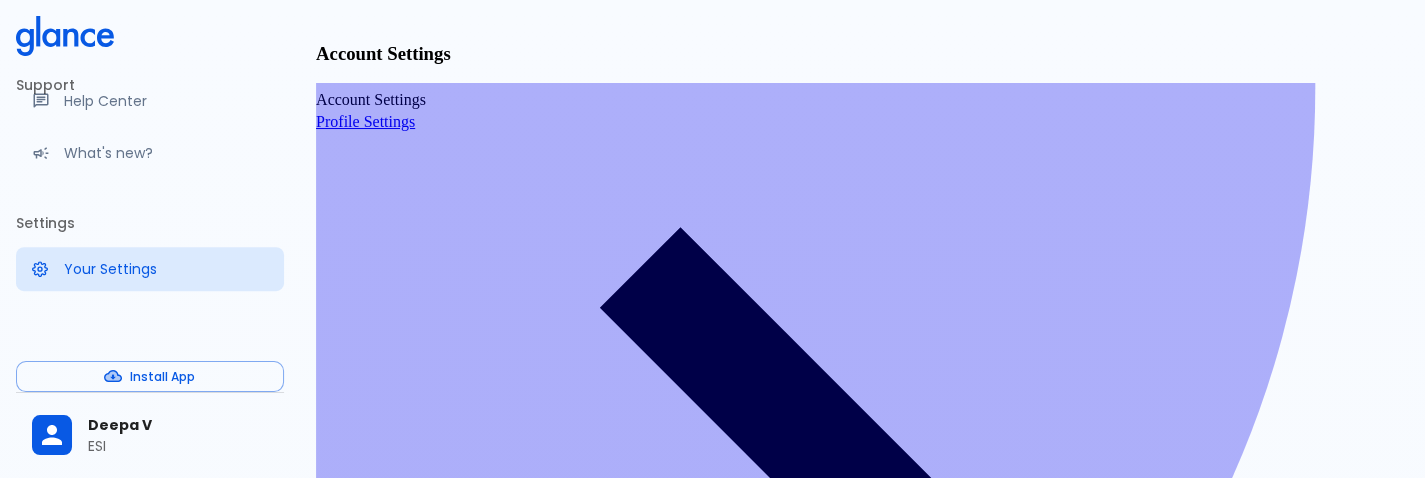 click on "Credit Points History" at bounding box center [862, 4062] 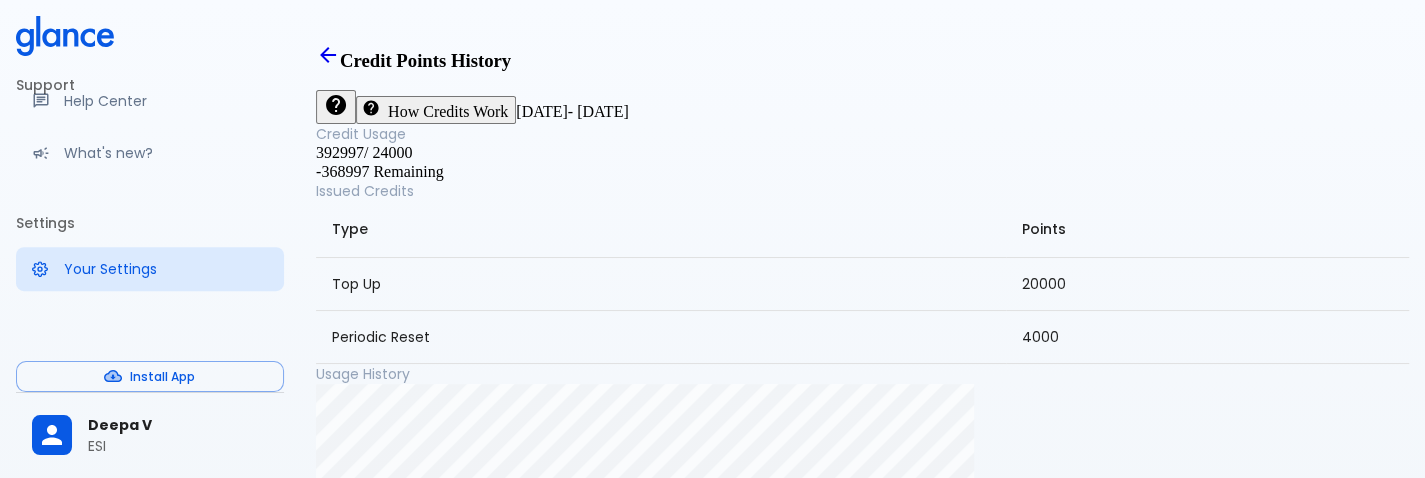 click on "-368997   Remaining" at bounding box center (380, 171) 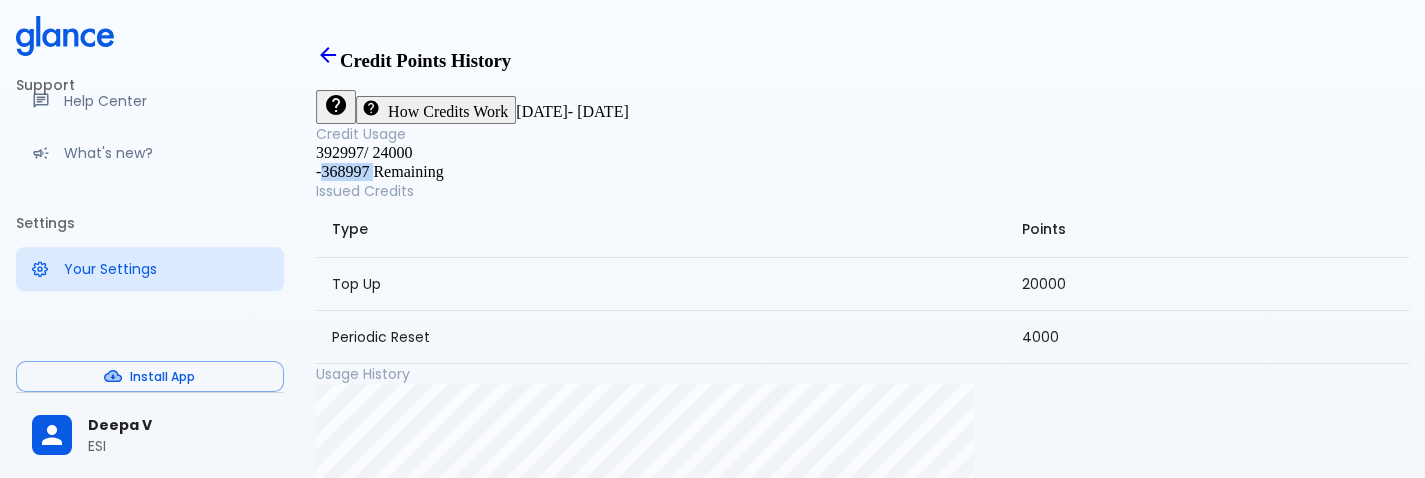 click on "-368997   Remaining" at bounding box center (380, 171) 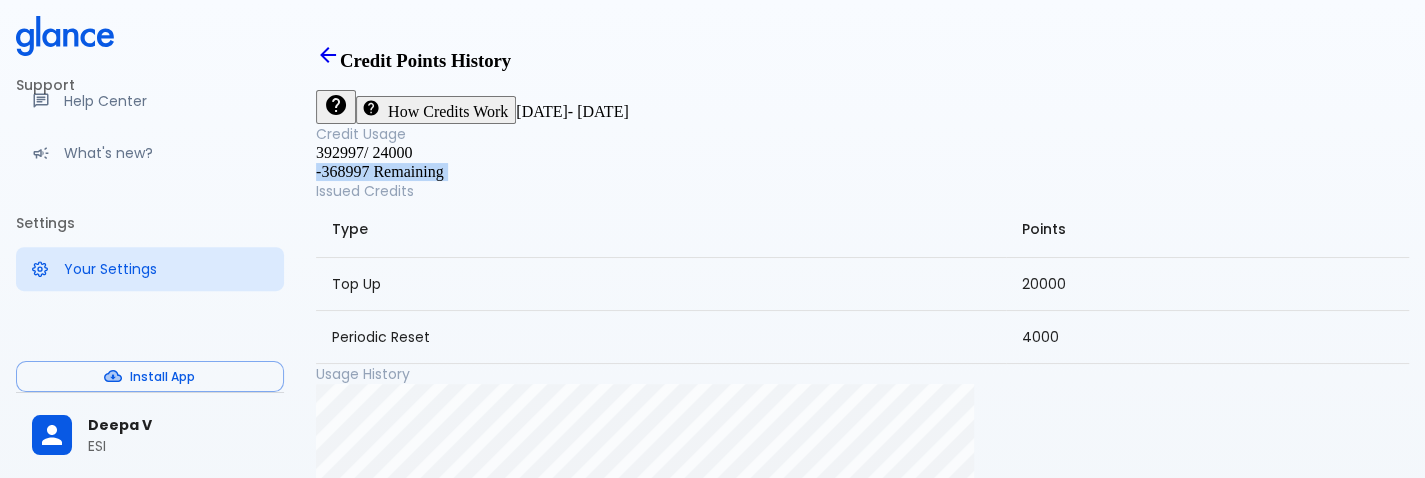 click on "-368997   Remaining" at bounding box center [380, 171] 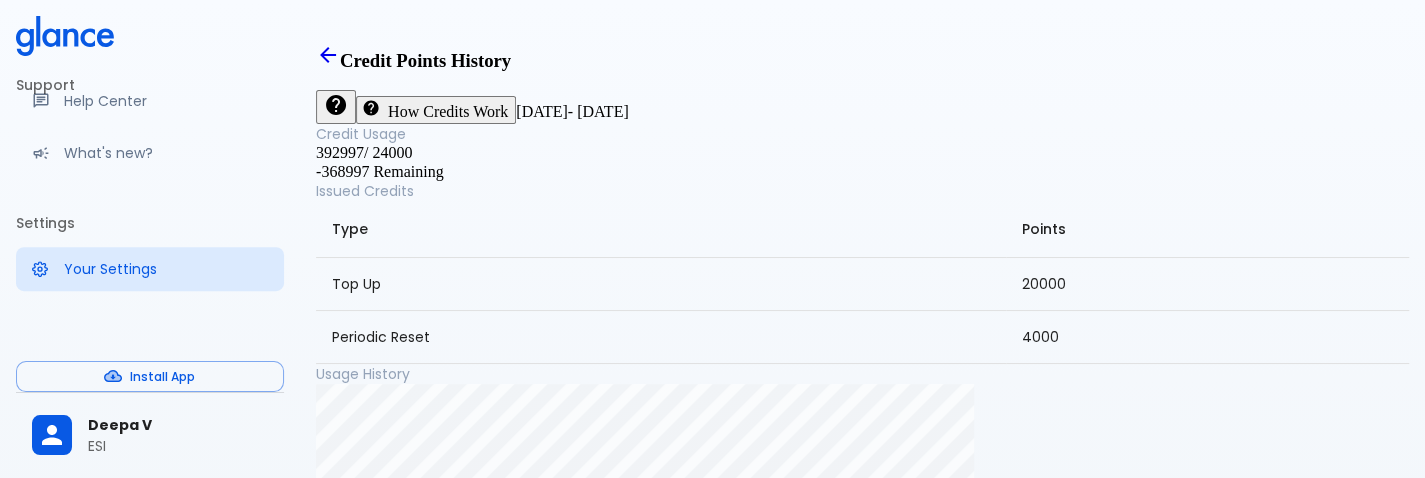 click on "Points" at bounding box center (1207, 229) 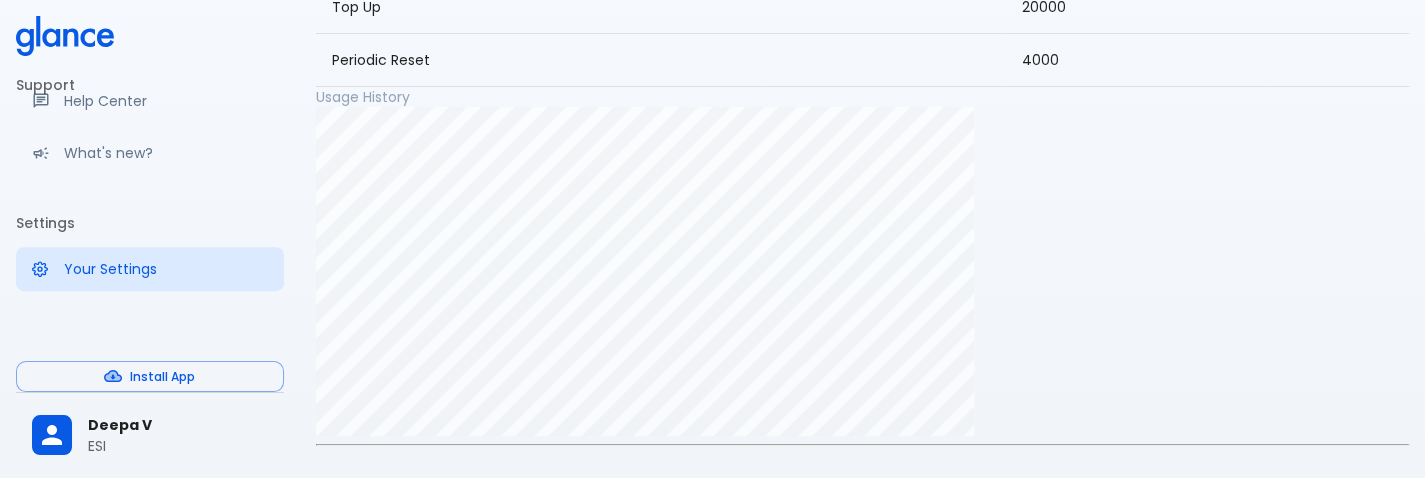 scroll, scrollTop: 0, scrollLeft: 0, axis: both 